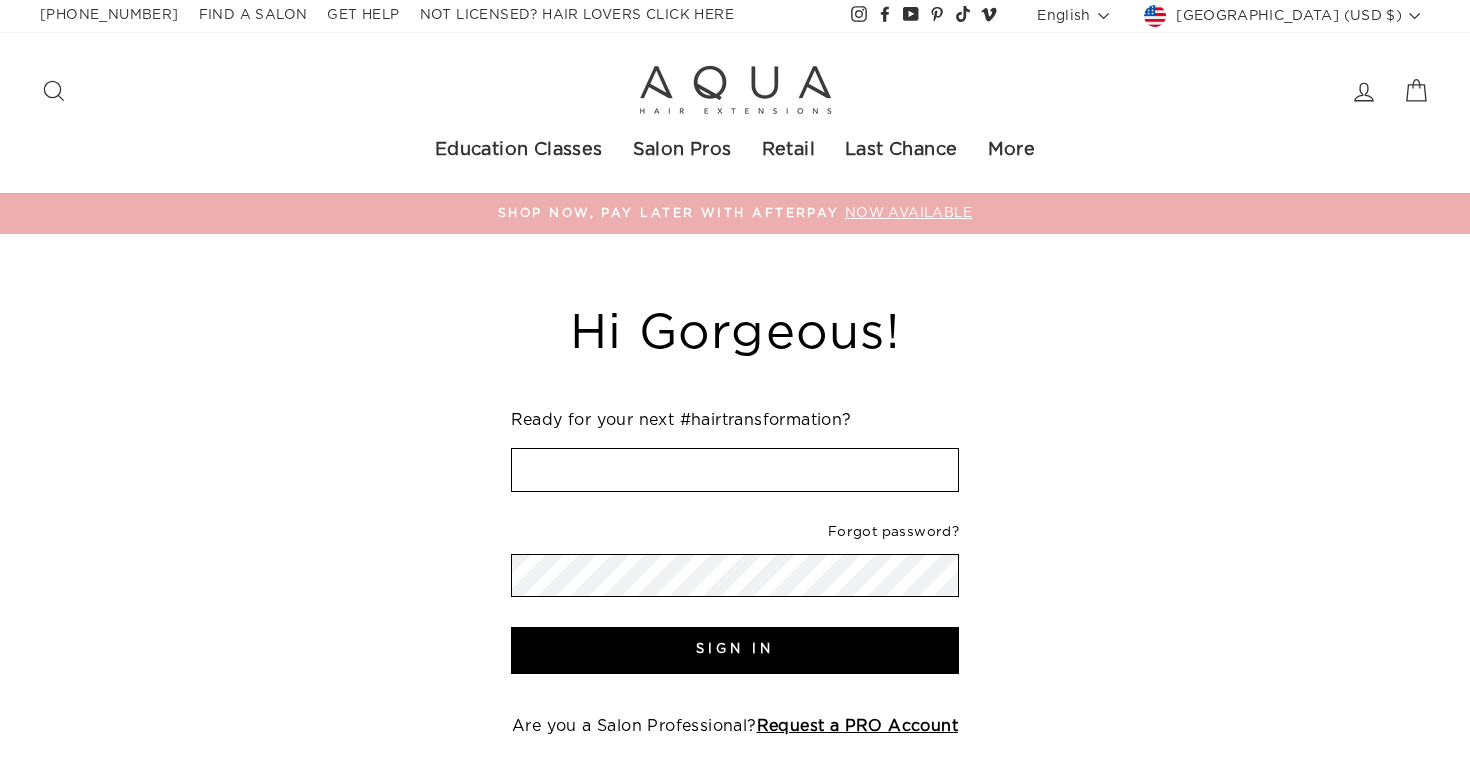 scroll, scrollTop: 0, scrollLeft: 0, axis: both 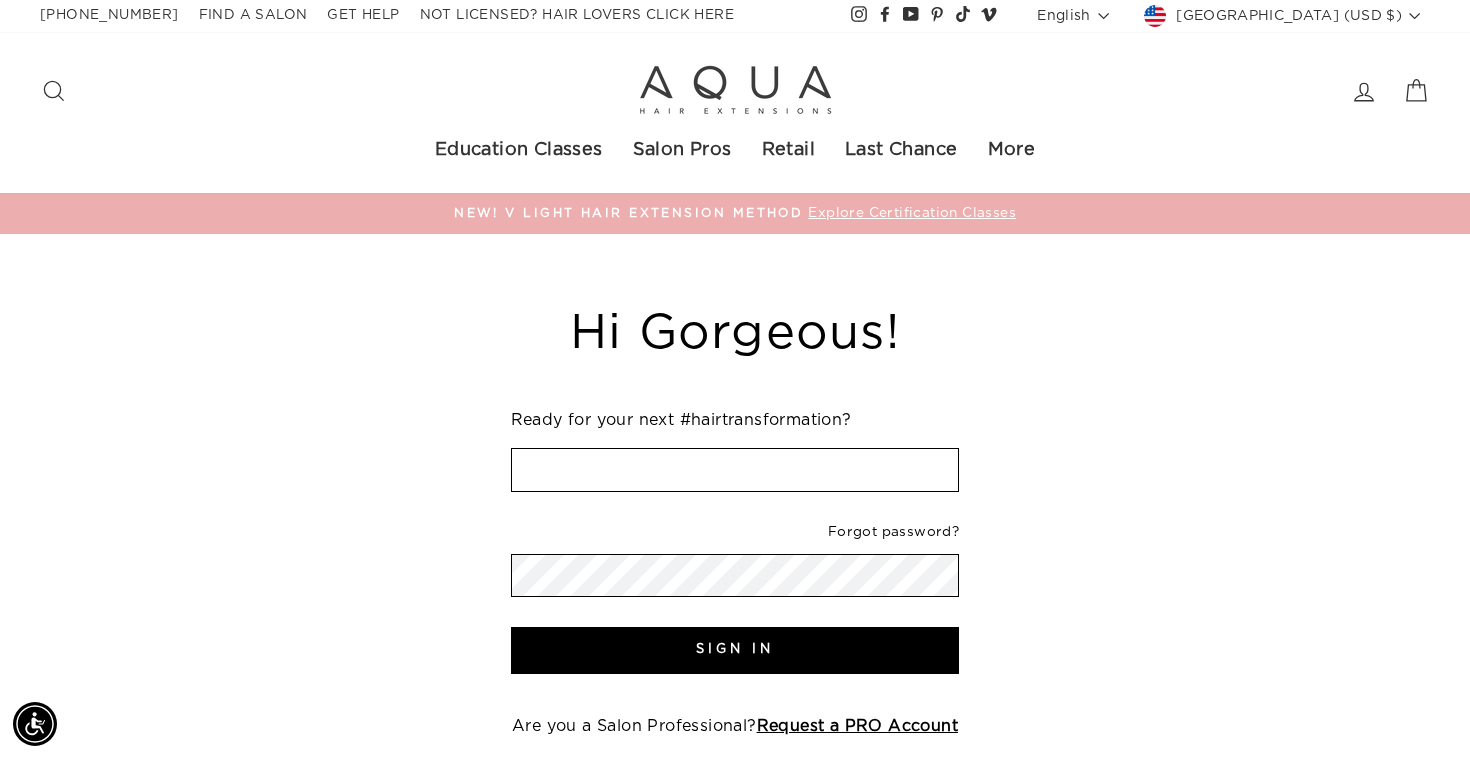 type on "sean@eyefulbeauty.com" 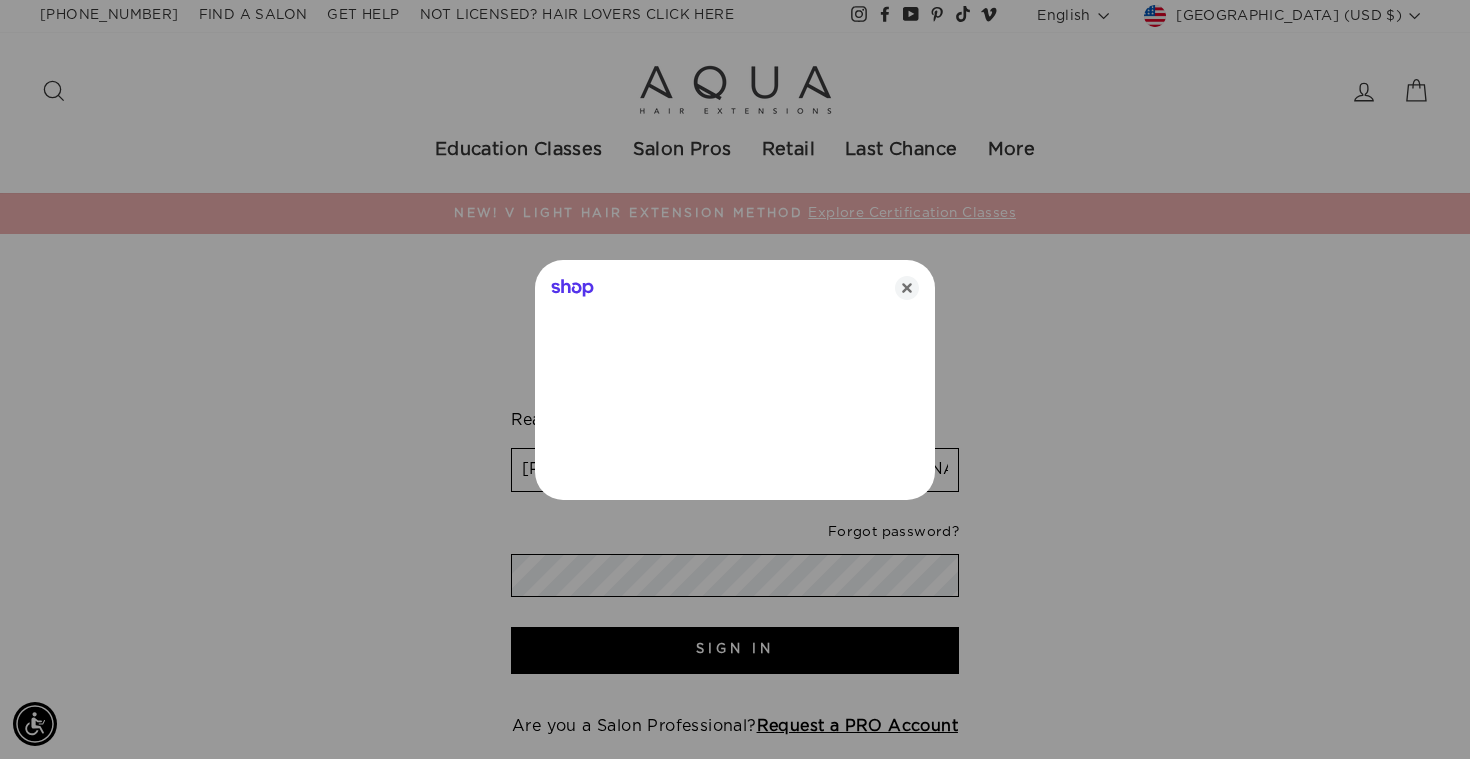 click at bounding box center (735, 379) 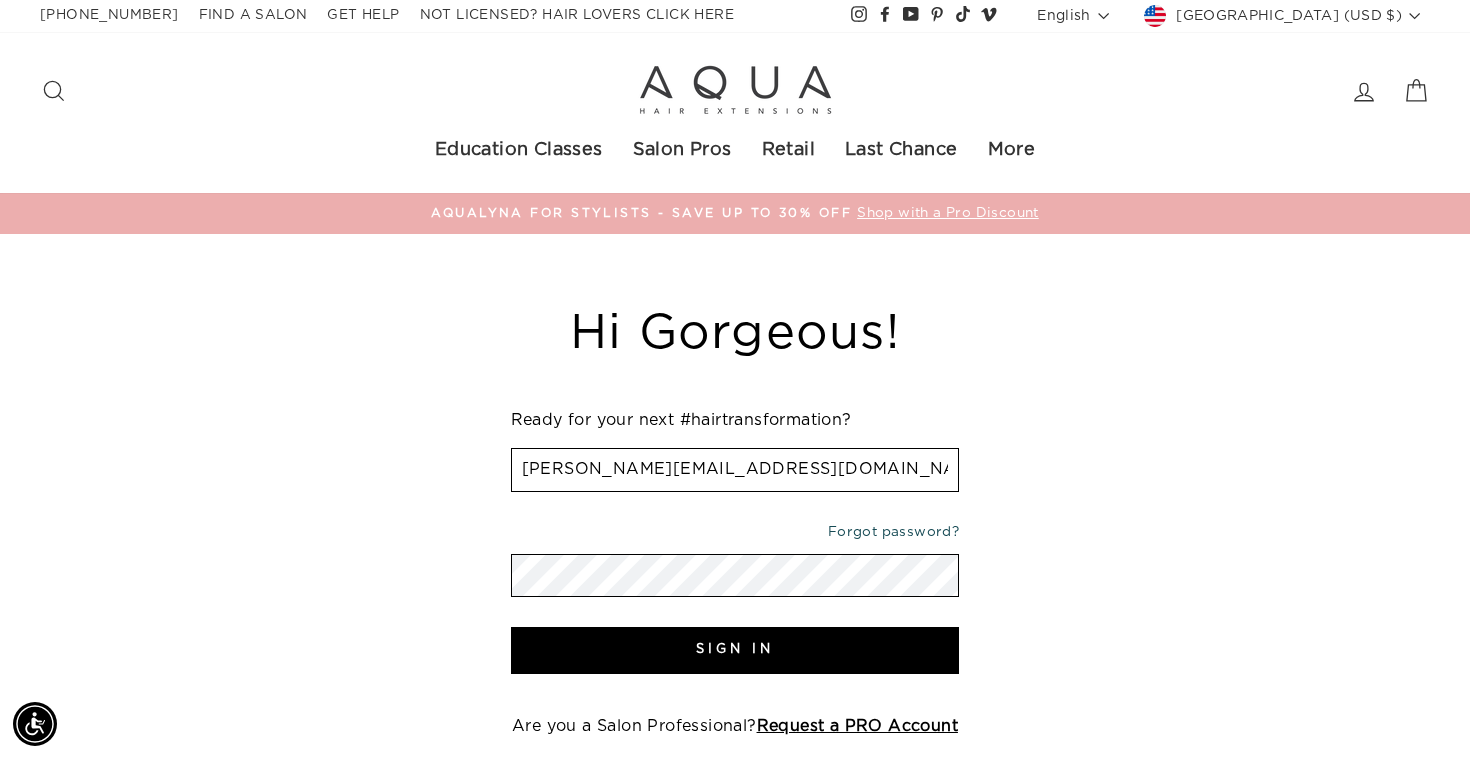 click on "Forgot password?" at bounding box center (893, 532) 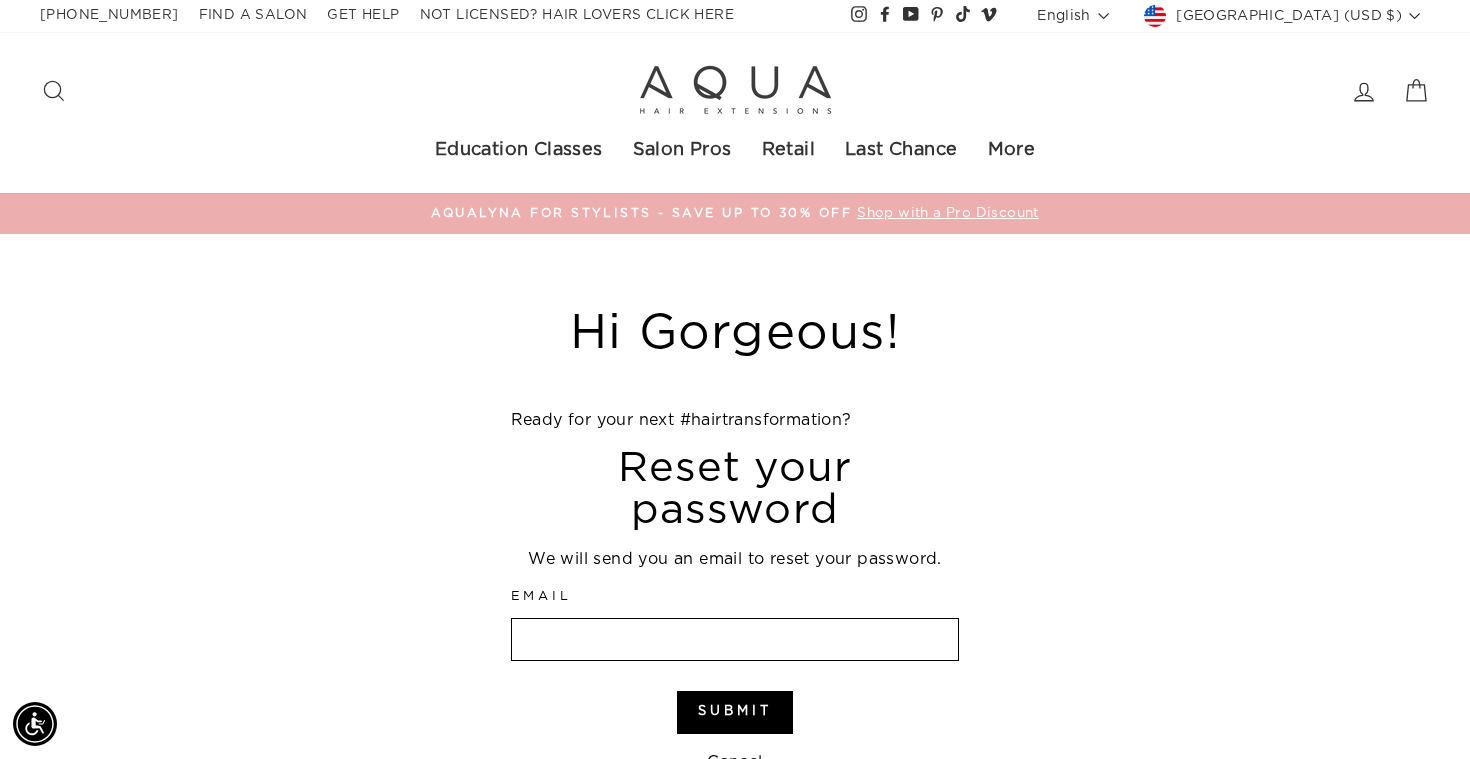 click on "Email" at bounding box center (735, 640) 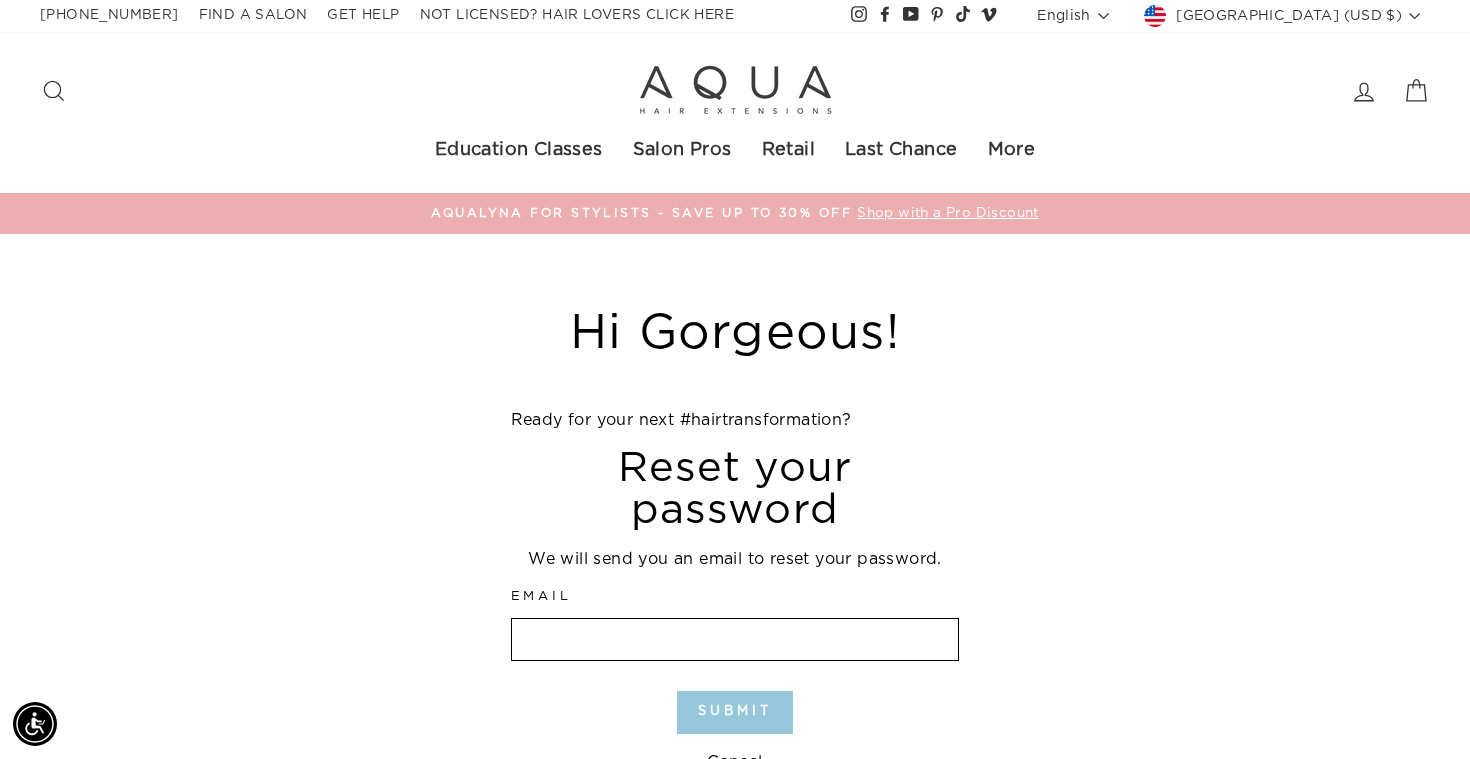 type on "sean@eyefulbeauty.com" 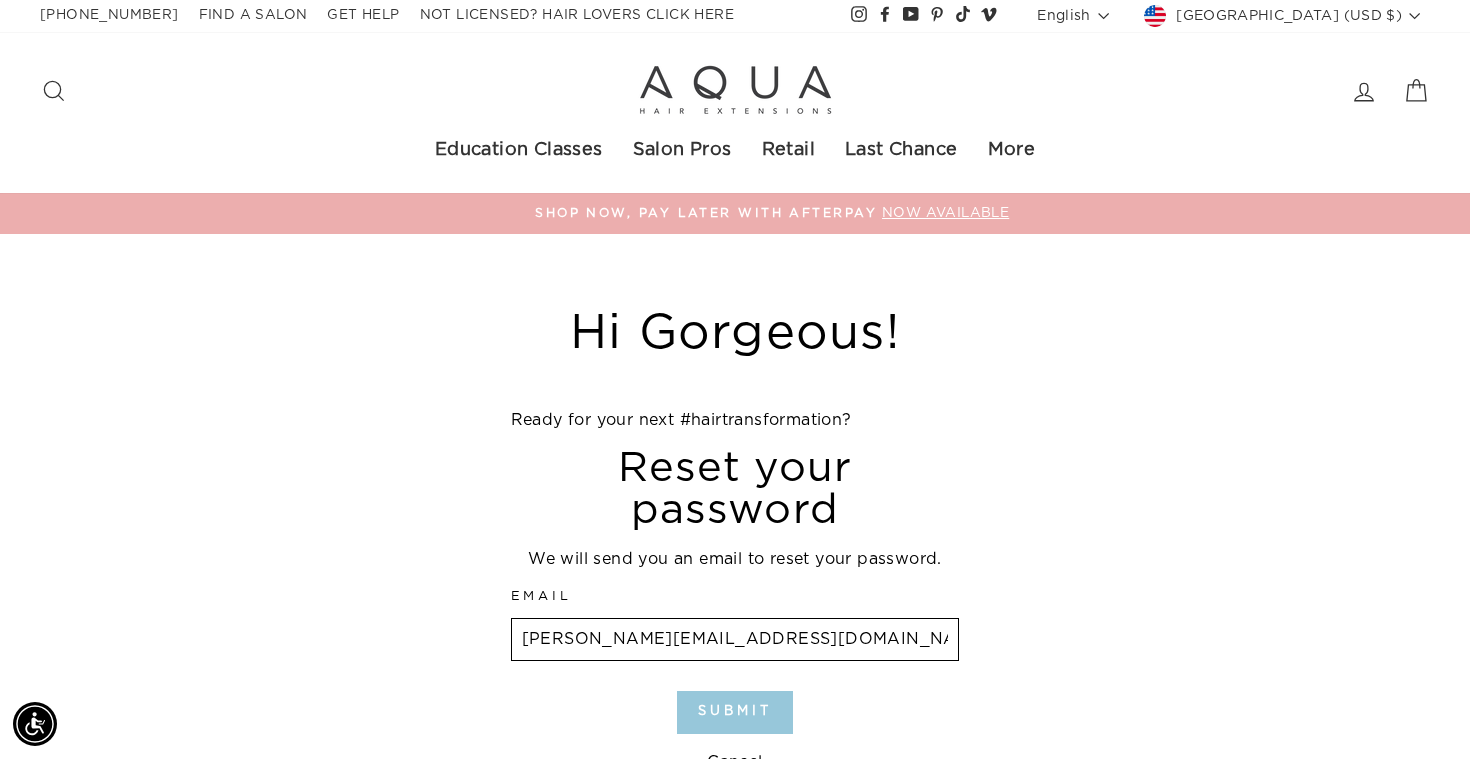 click on "Submit" at bounding box center (734, 712) 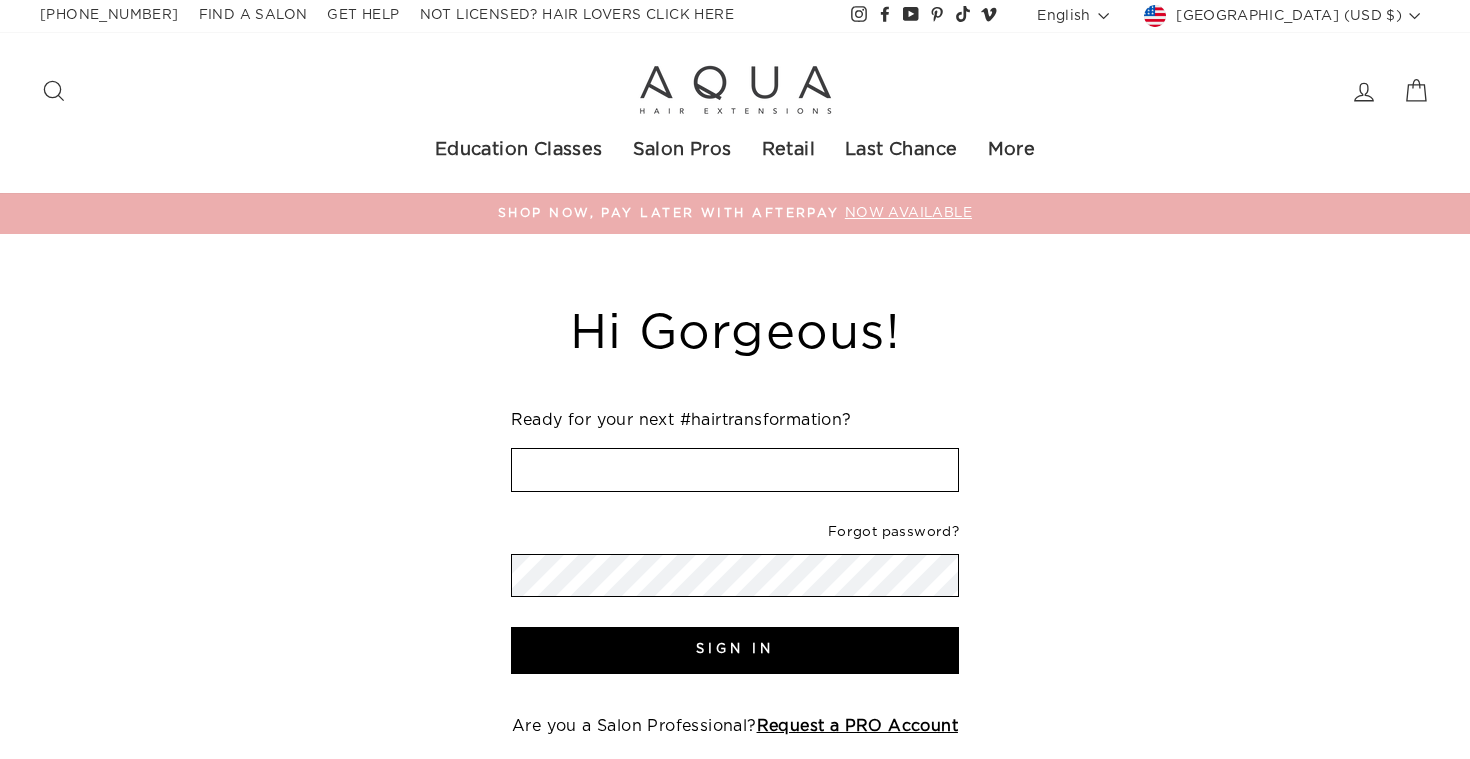 scroll, scrollTop: 0, scrollLeft: 0, axis: both 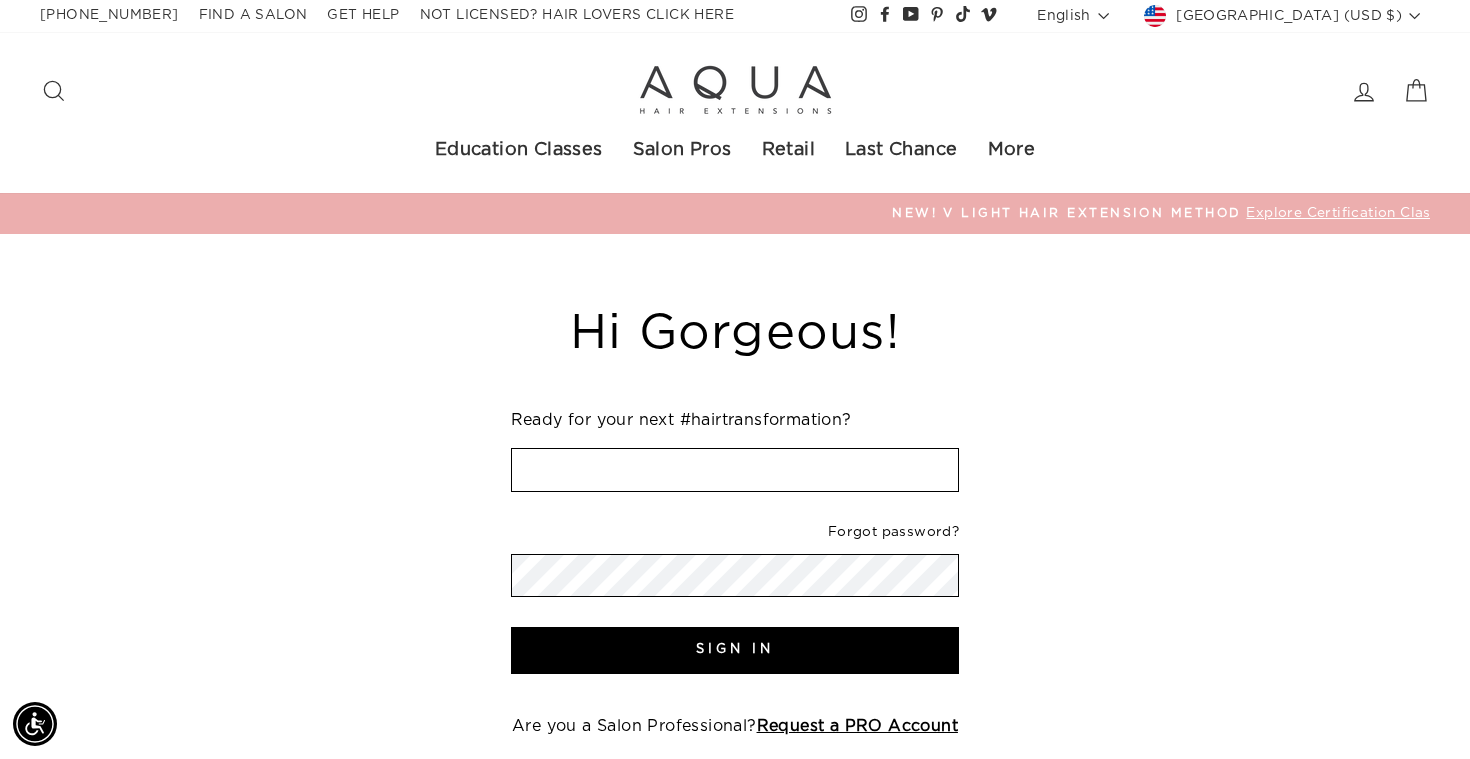 click at bounding box center [735, 470] 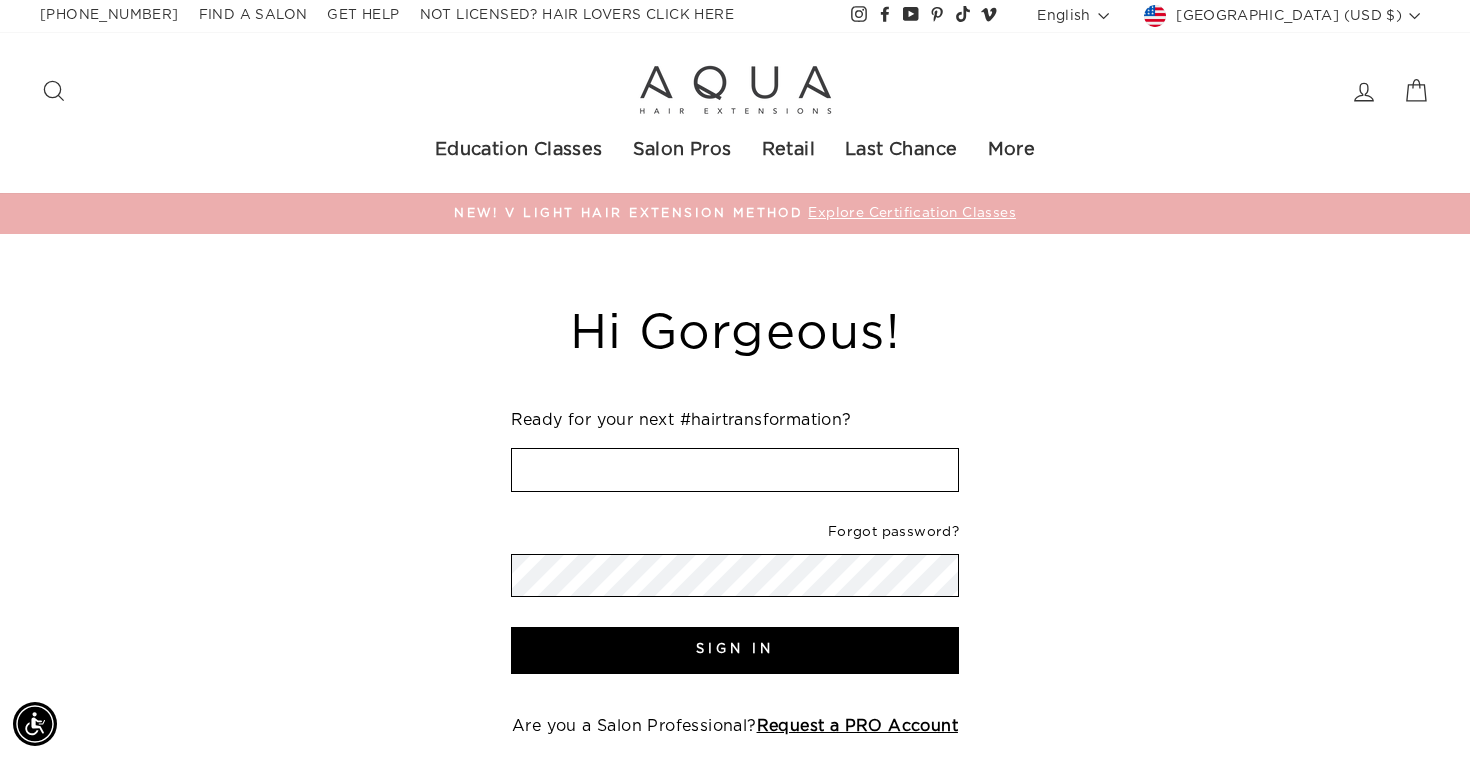 type on "sean@eyefulbeauty.com" 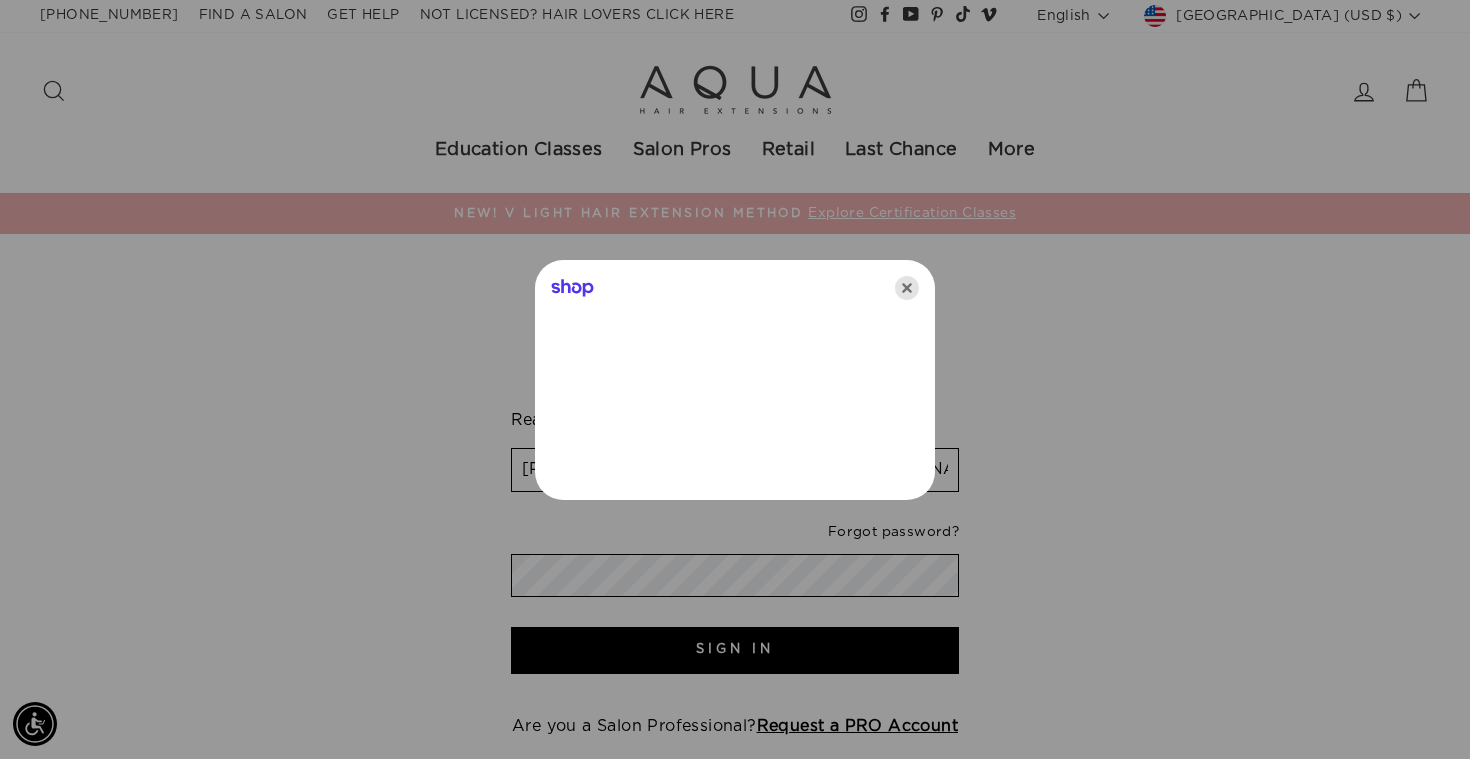 click 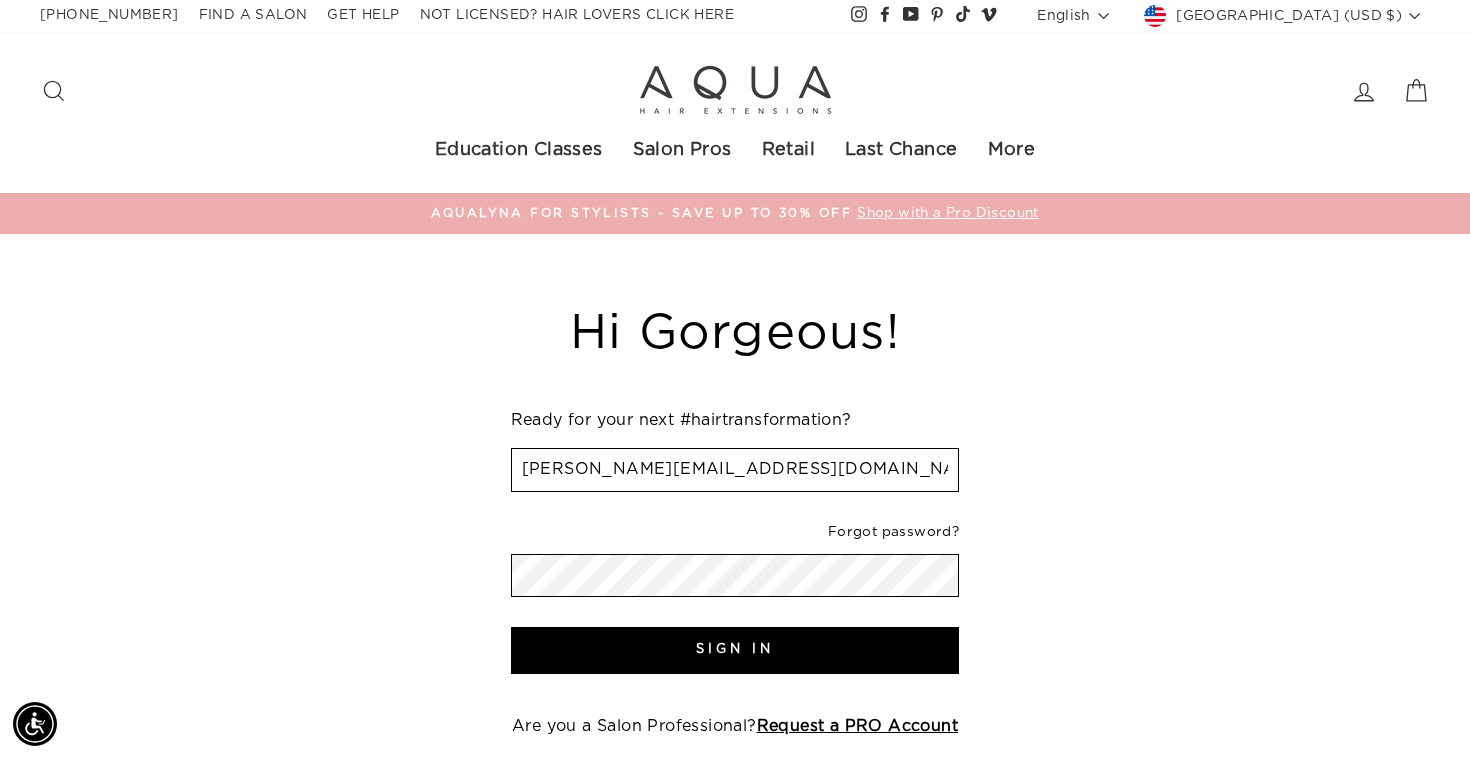 click on "Hi Gorgeous!
Ready for your next #hairtransformation?
We've sent you an email with a link to update your password.
sean@eyefulbeauty.com
Forgot password?
Sign In
Are you a Salon Professional?  Request a PRO Account
Not a Stylist?  Register a Retail Account
Reset your password
We will send you an email to reset your password.
Email
Submit
Cancel" at bounding box center (724, 552) 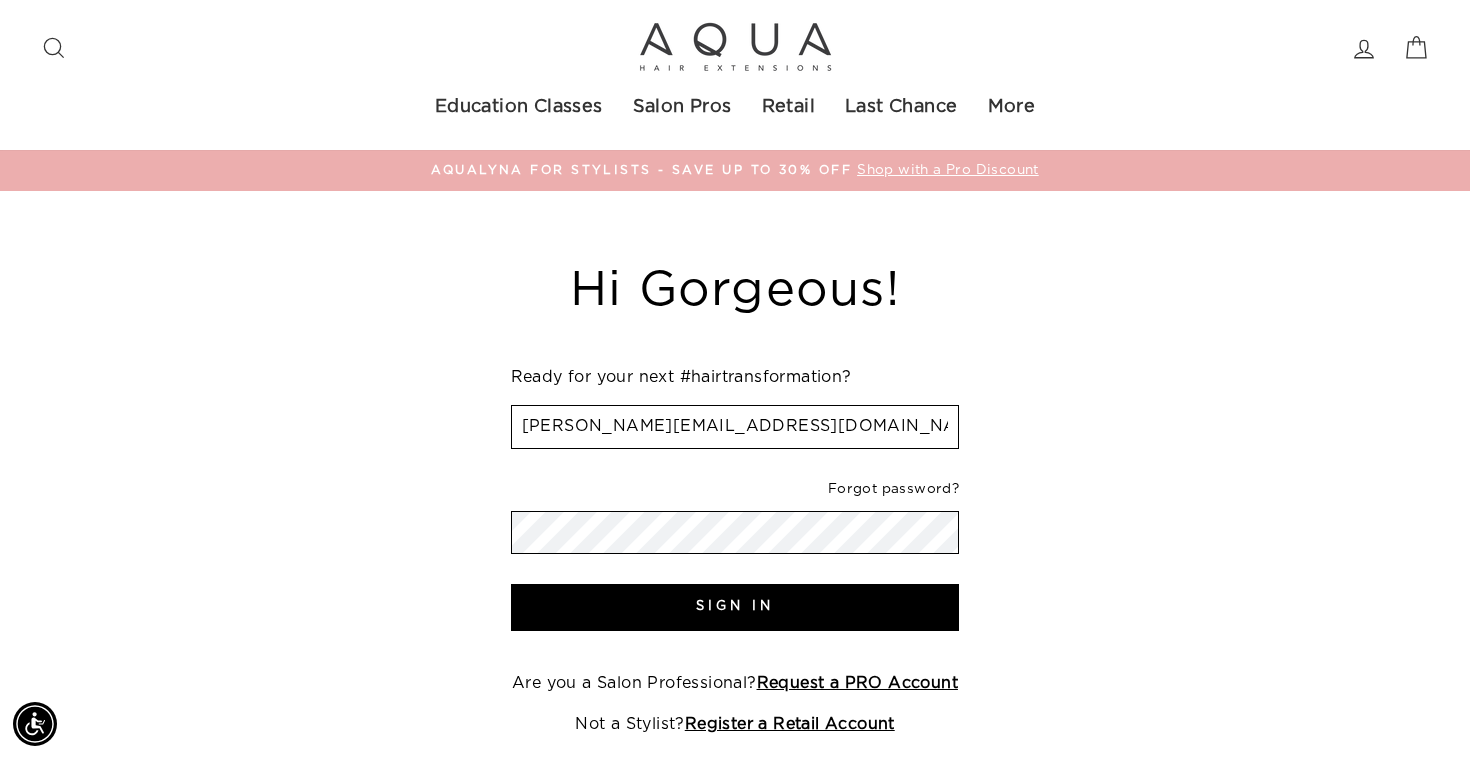 scroll, scrollTop: 68, scrollLeft: 0, axis: vertical 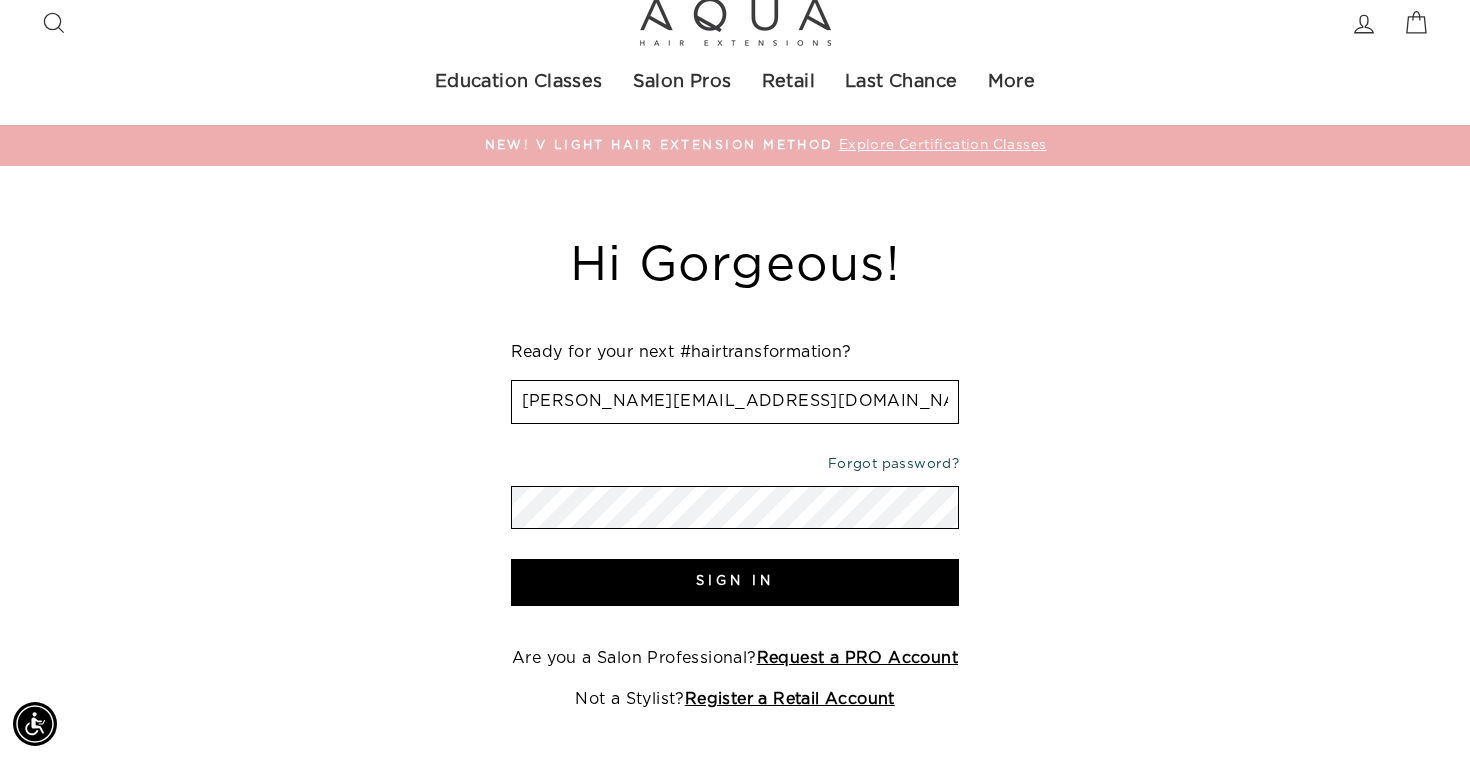 click on "Forgot password?" at bounding box center (893, 464) 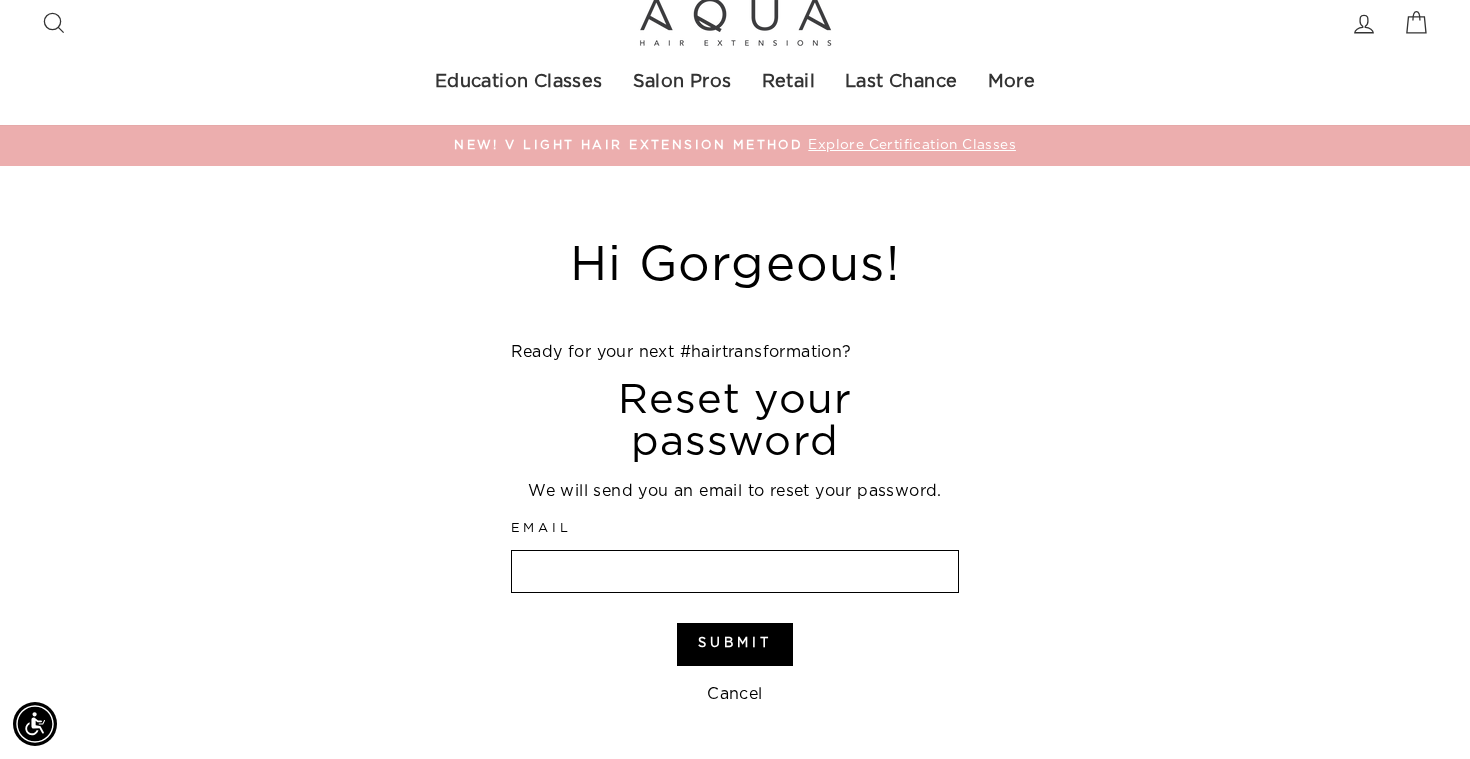 click on "Email" at bounding box center (735, 572) 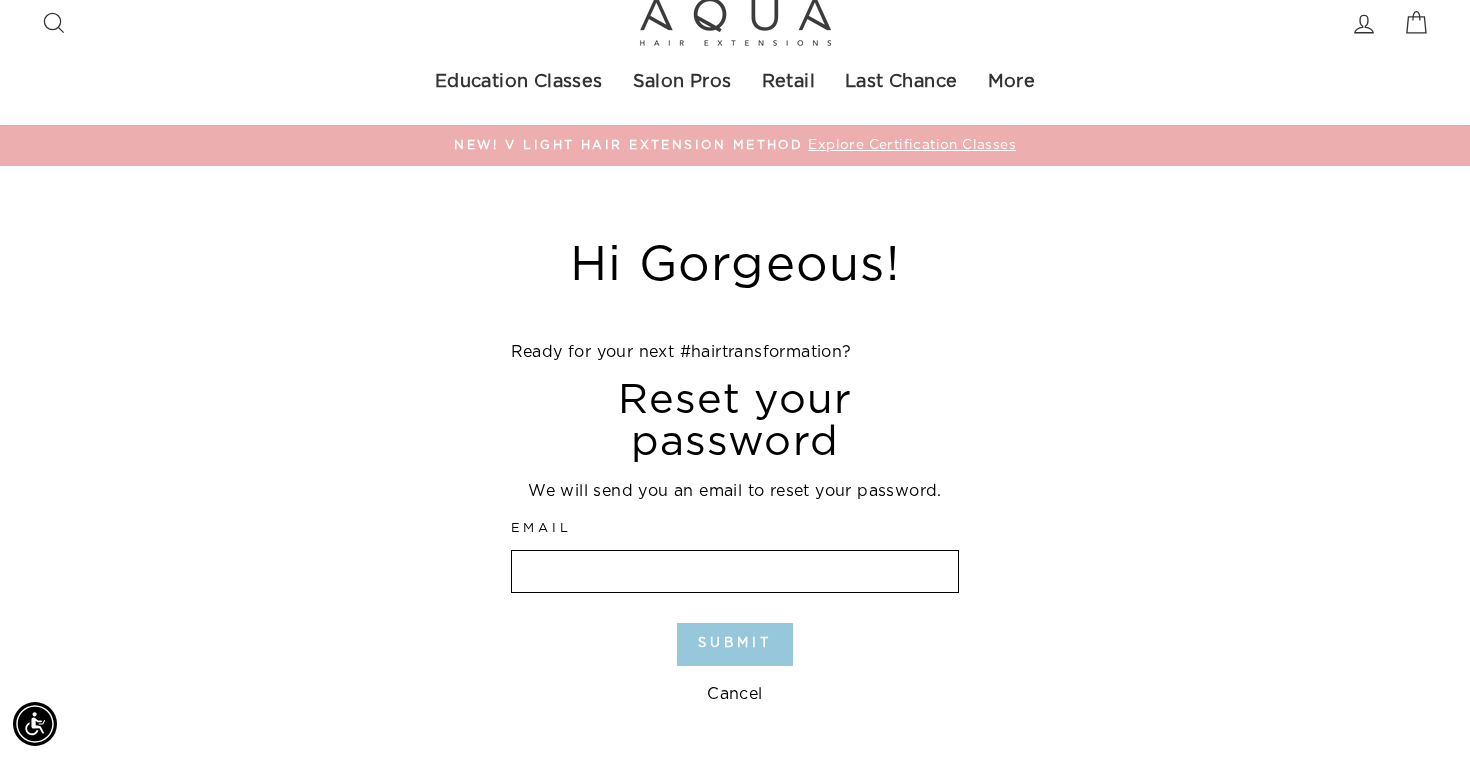 type on "[PERSON_NAME][EMAIL_ADDRESS][DOMAIN_NAME]" 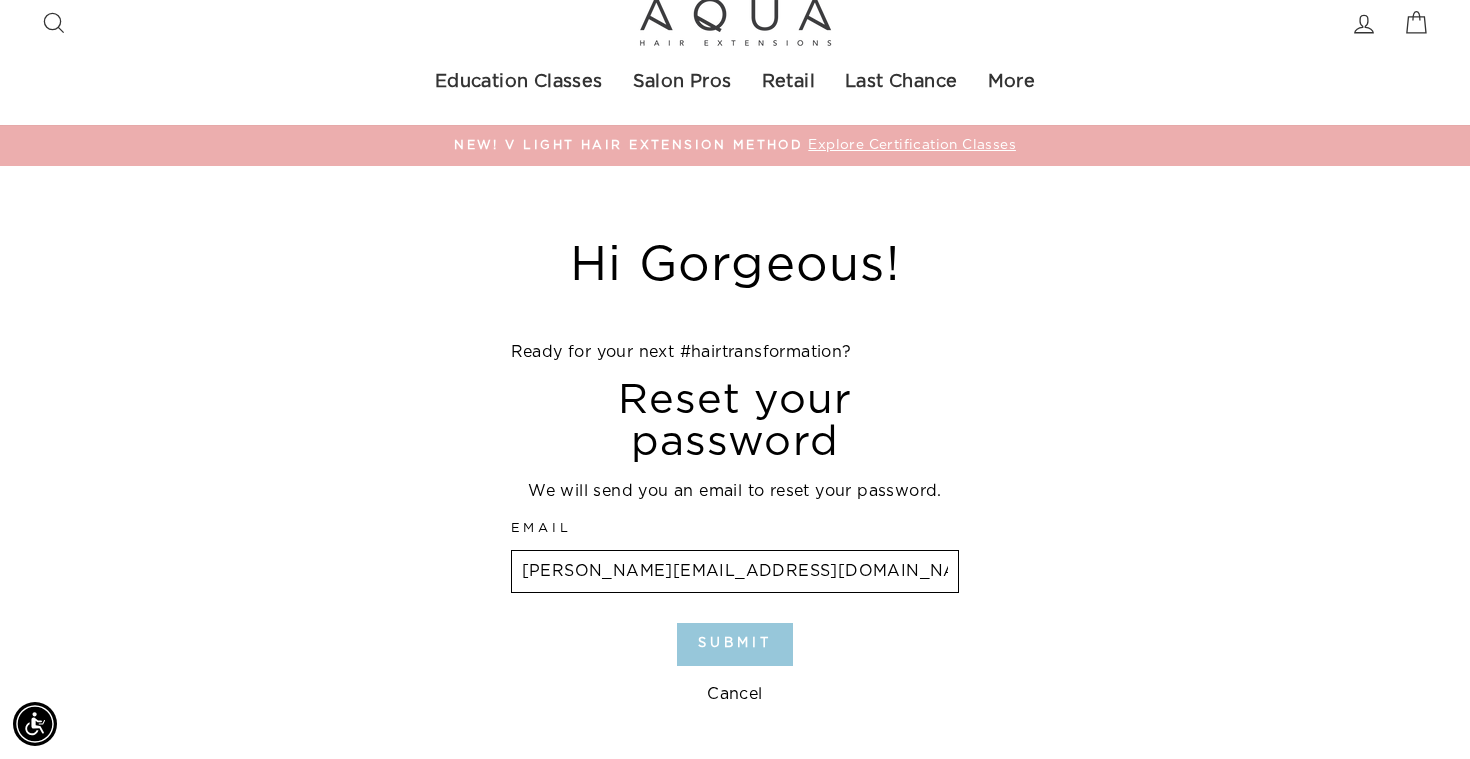 click on "Submit" at bounding box center (734, 644) 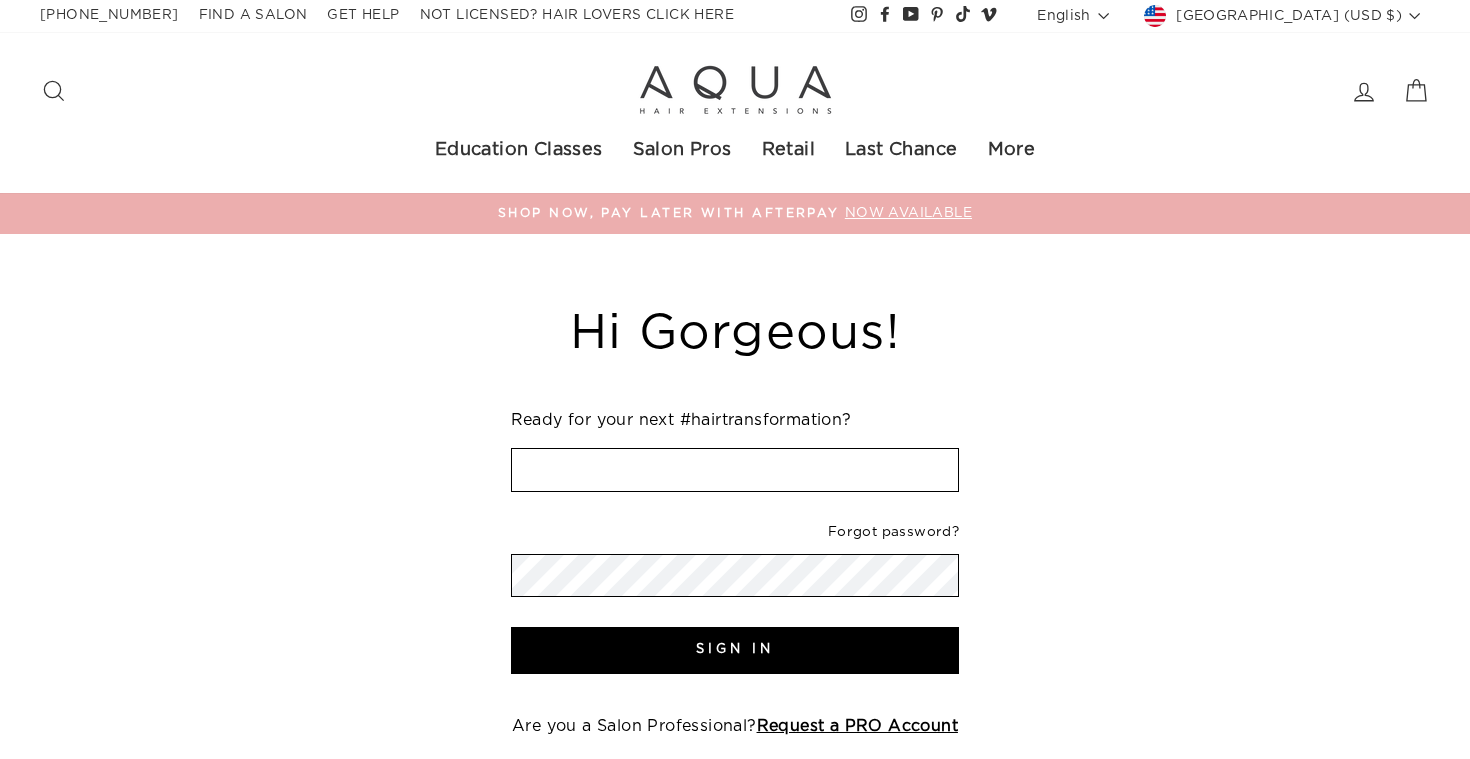scroll, scrollTop: 0, scrollLeft: 0, axis: both 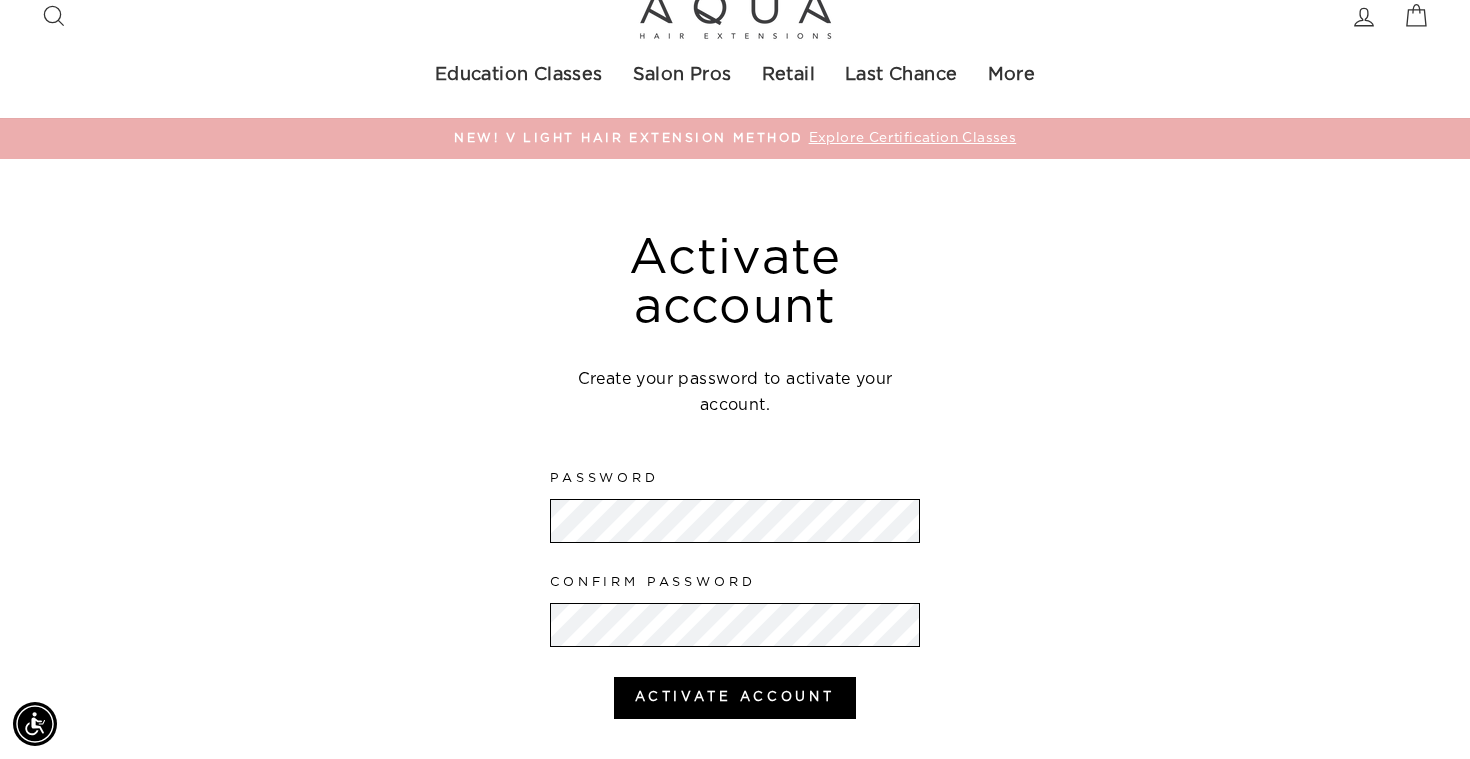 click on "Password
Confirm password
Activate account" at bounding box center (735, 609) 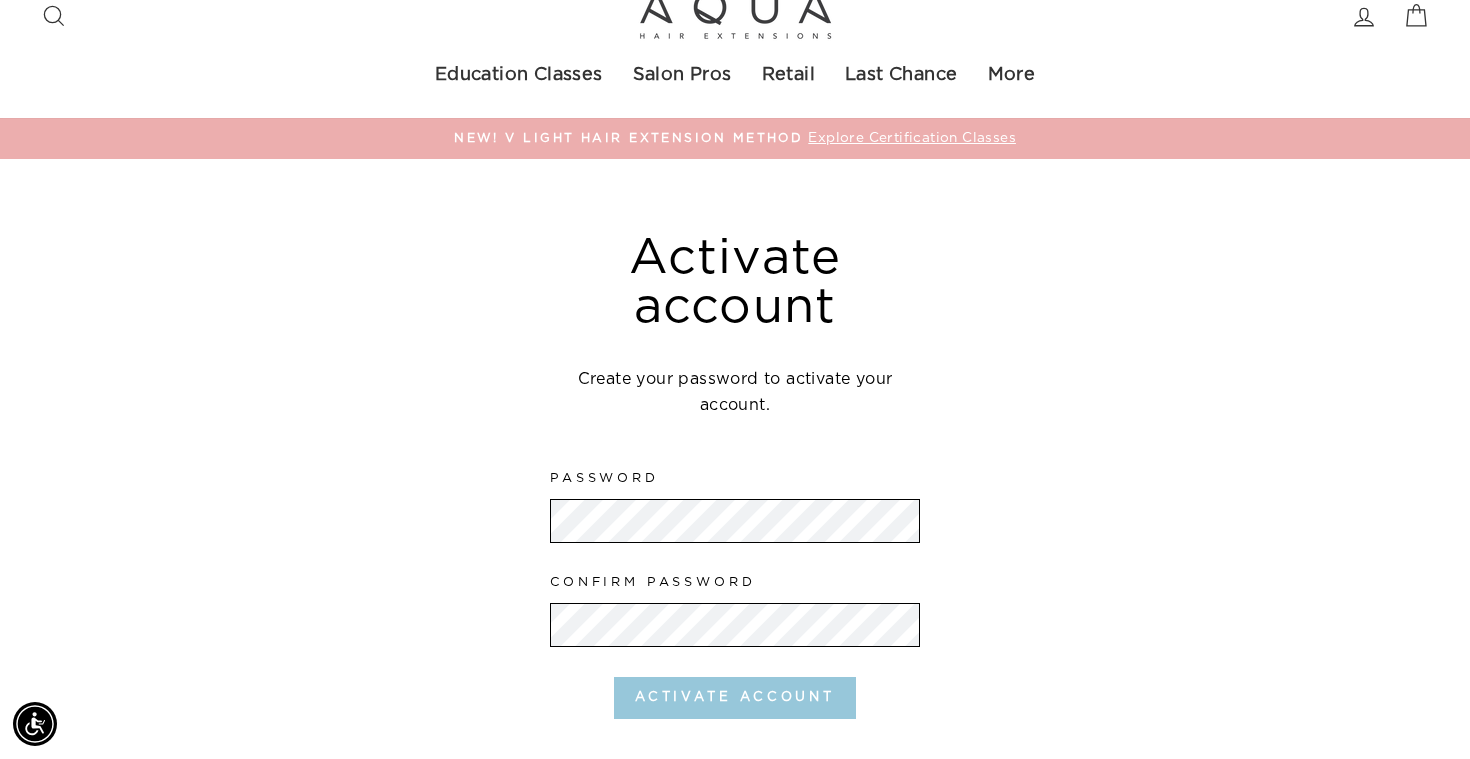 click on "Activate account" at bounding box center (735, 698) 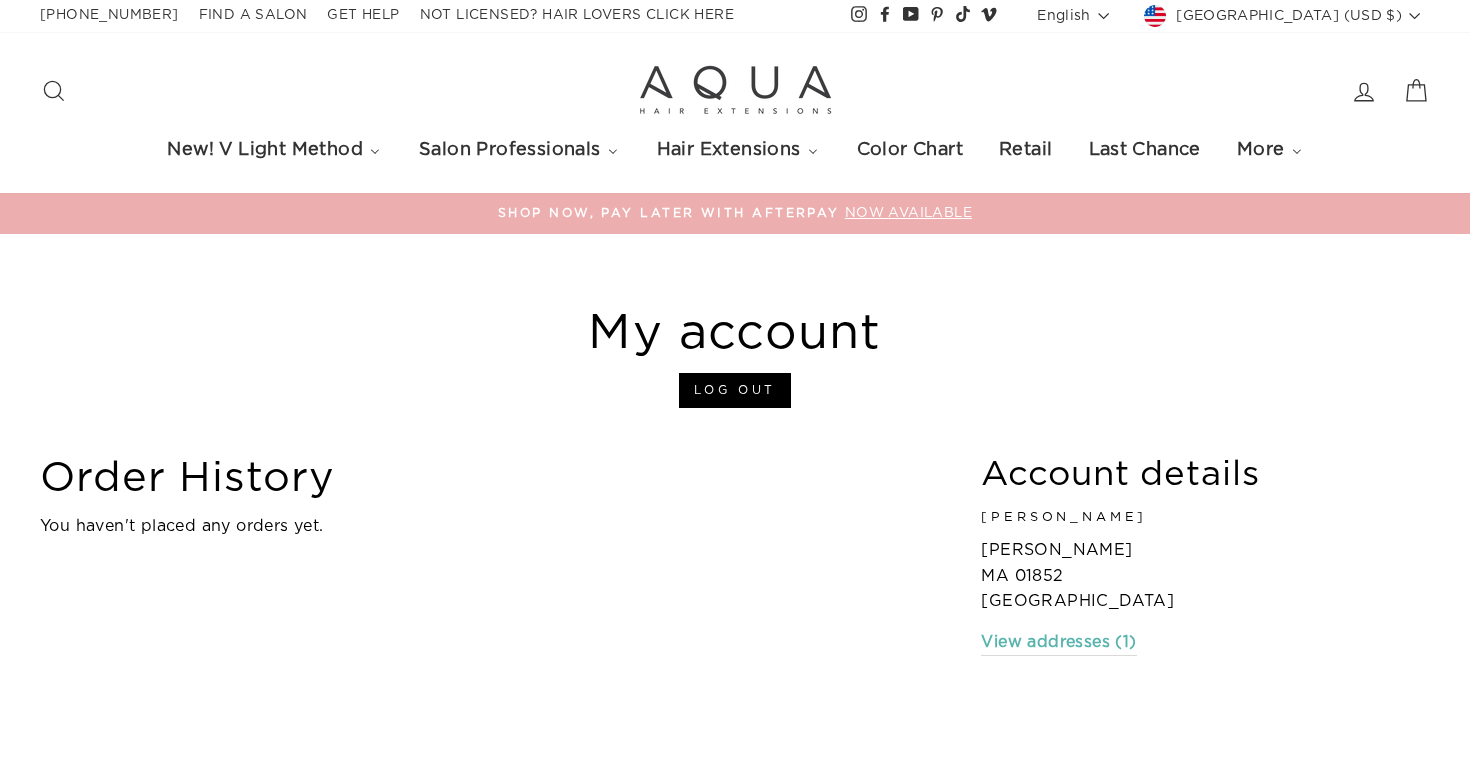 scroll, scrollTop: 0, scrollLeft: 0, axis: both 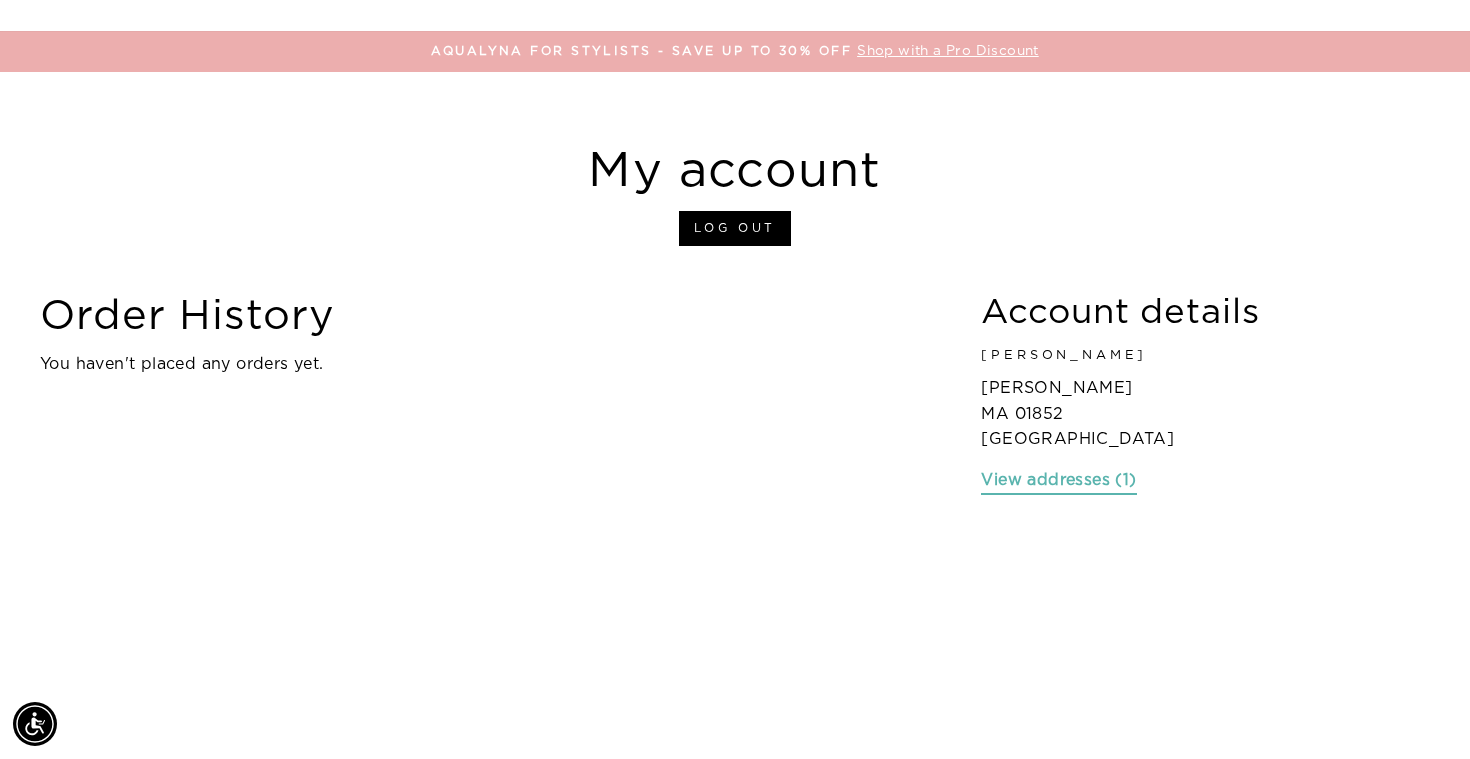 click on "View addresses (1)" at bounding box center (1058, 481) 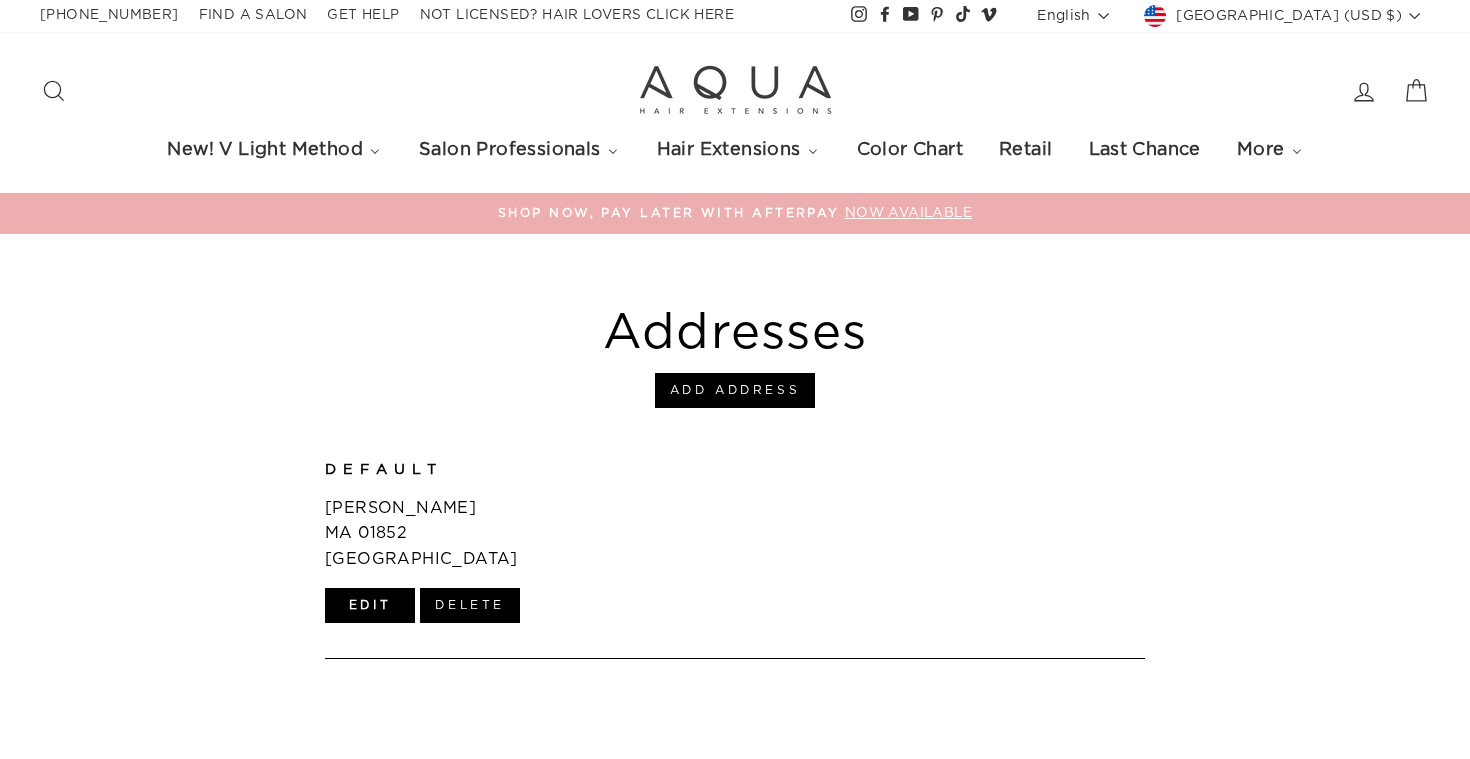 scroll, scrollTop: 0, scrollLeft: 0, axis: both 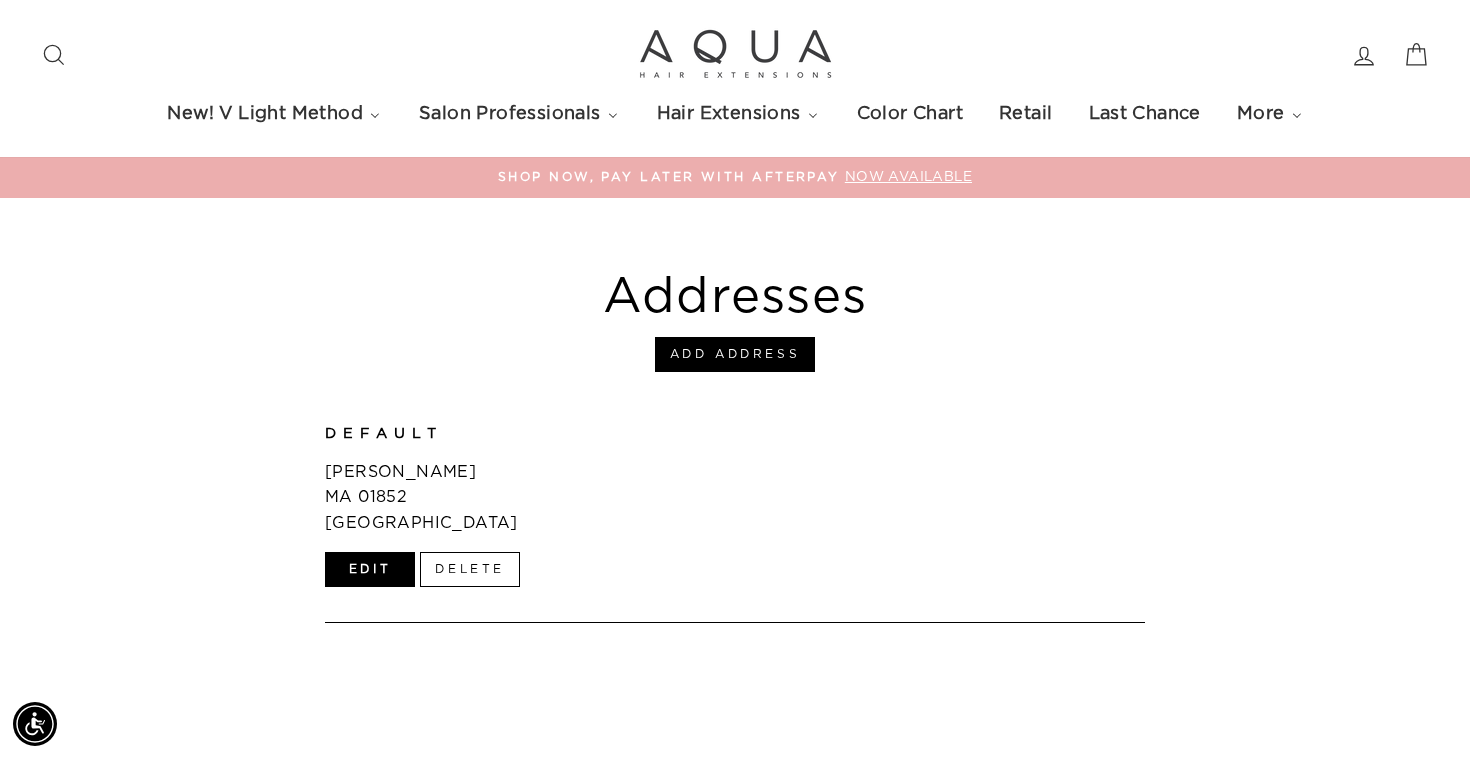 click on "Delete" at bounding box center (470, 569) 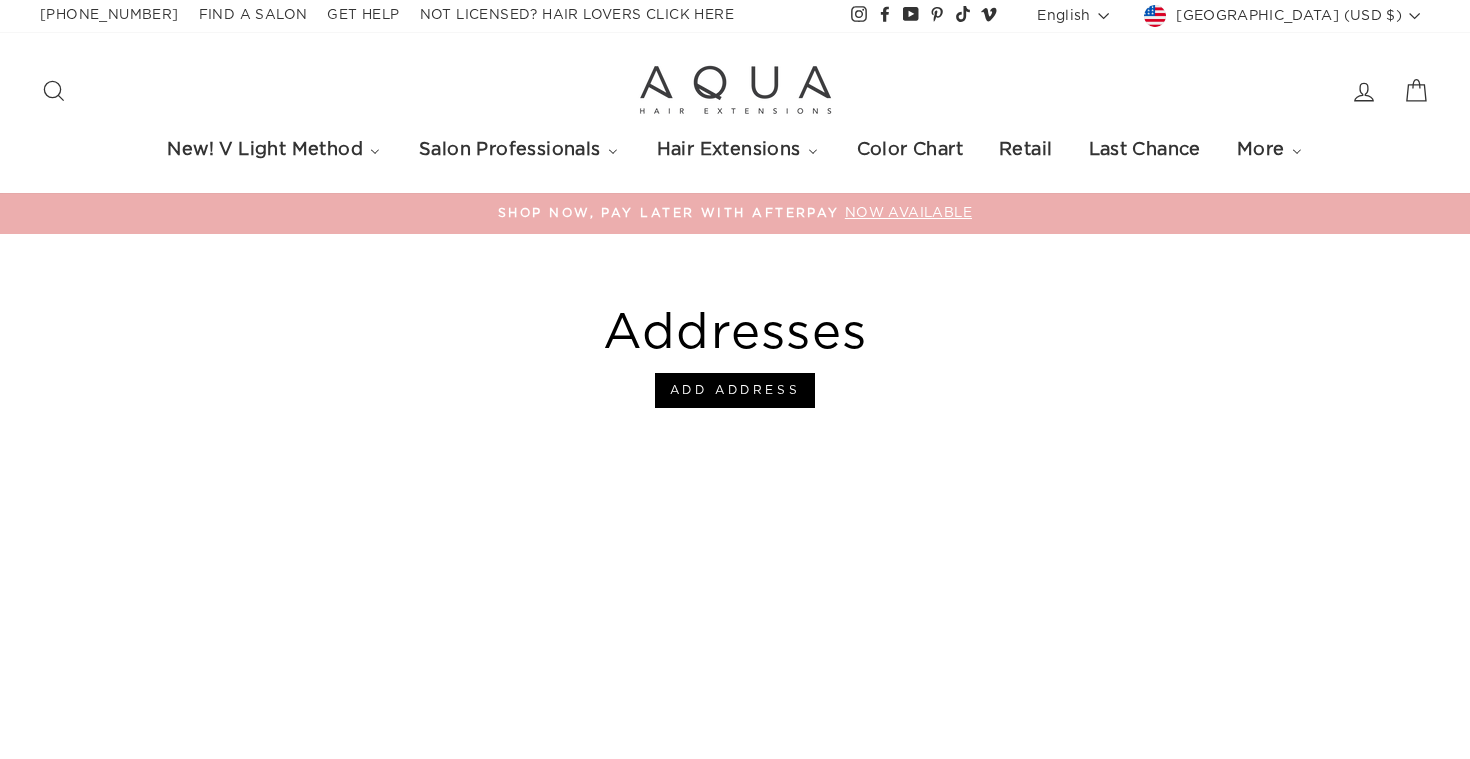 scroll, scrollTop: 0, scrollLeft: 0, axis: both 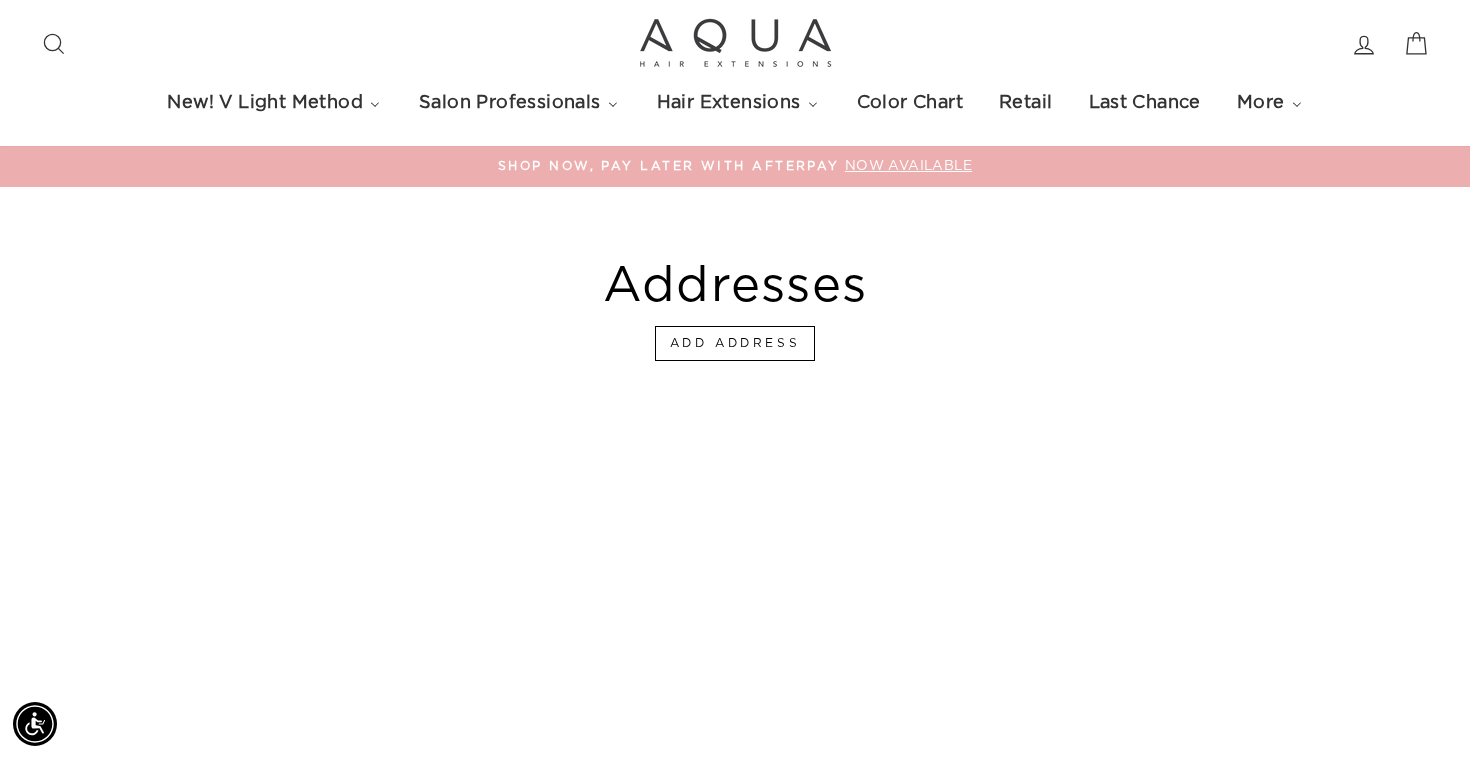 click on "Add address" at bounding box center [735, 343] 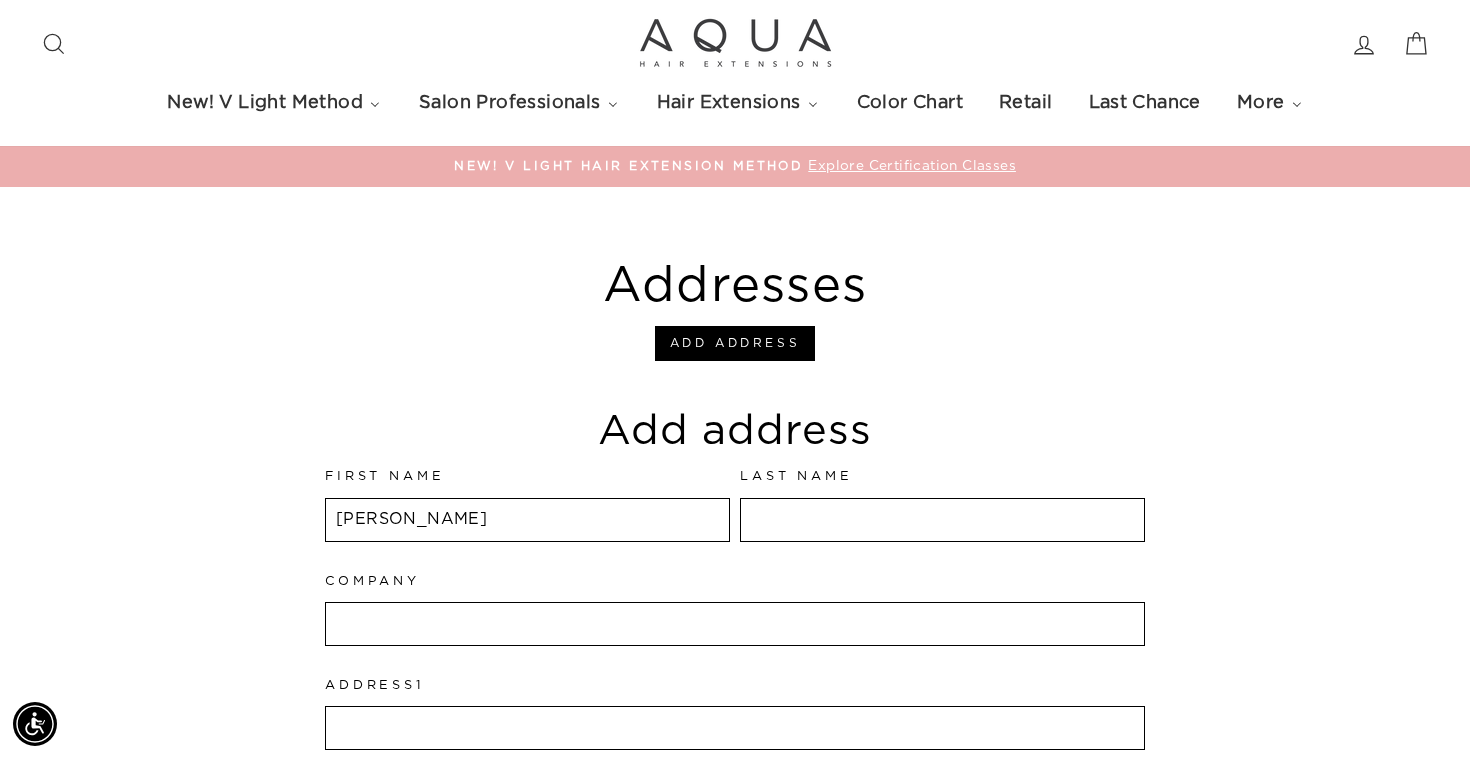 type on "[PERSON_NAME]" 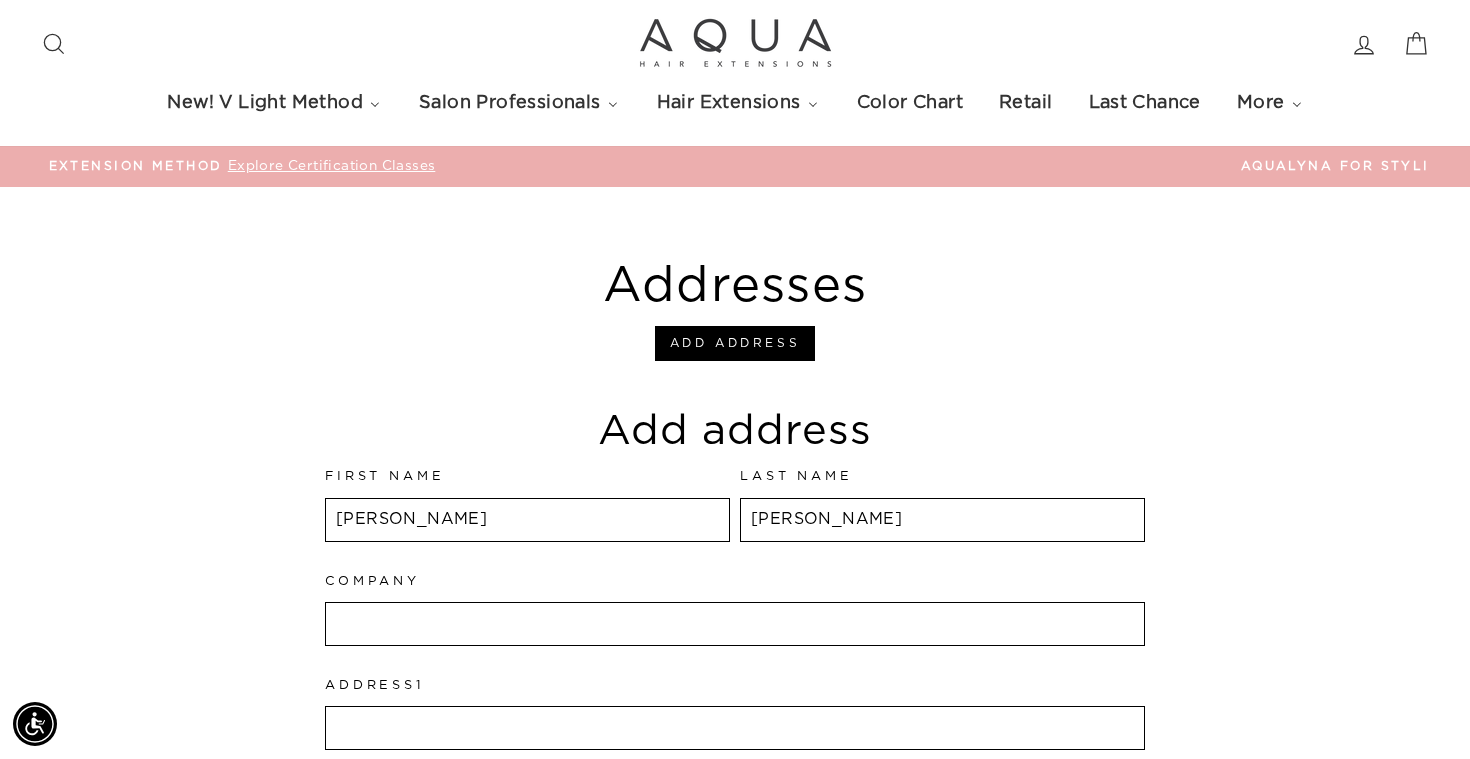 type on "[PERSON_NAME]" 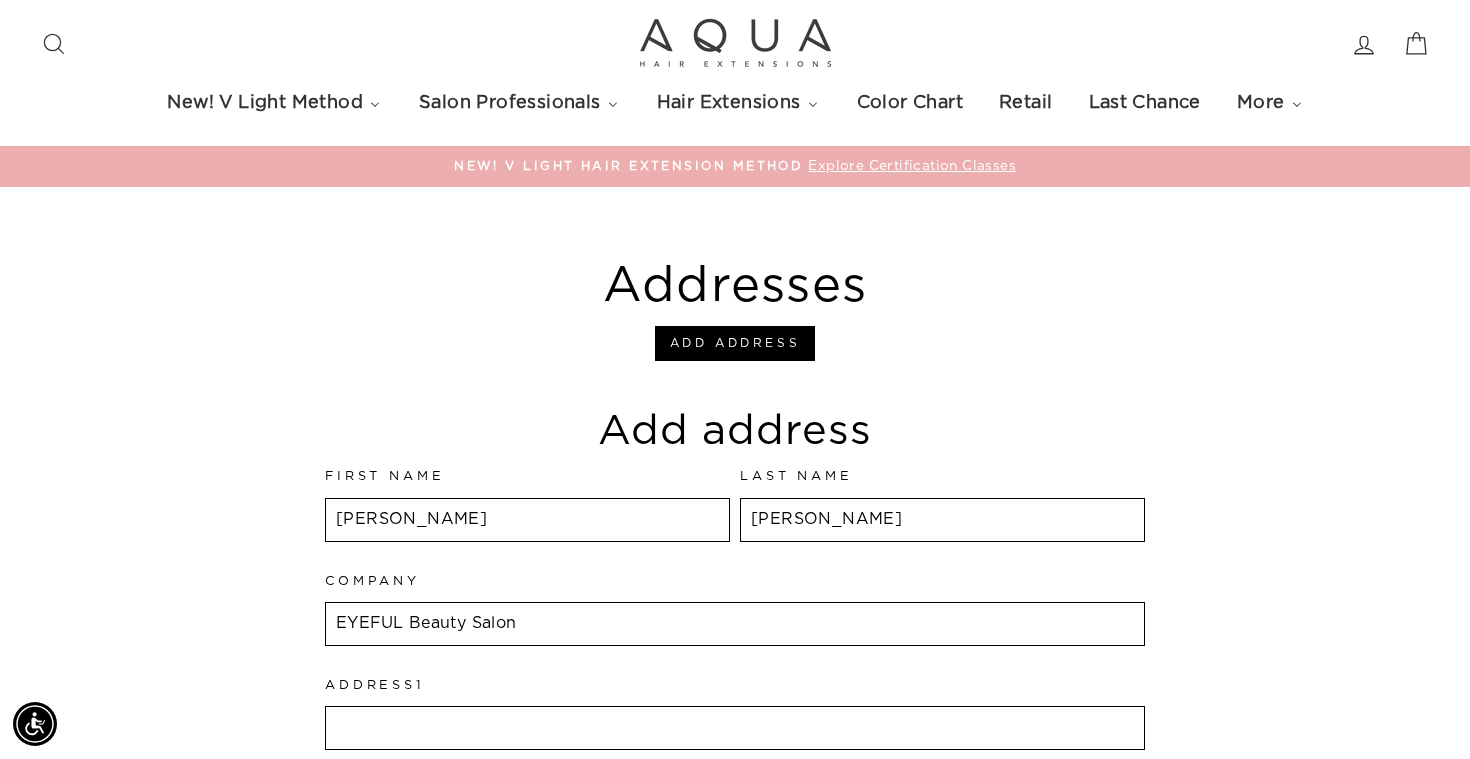 type on "EYEFUL Beauty Salon" 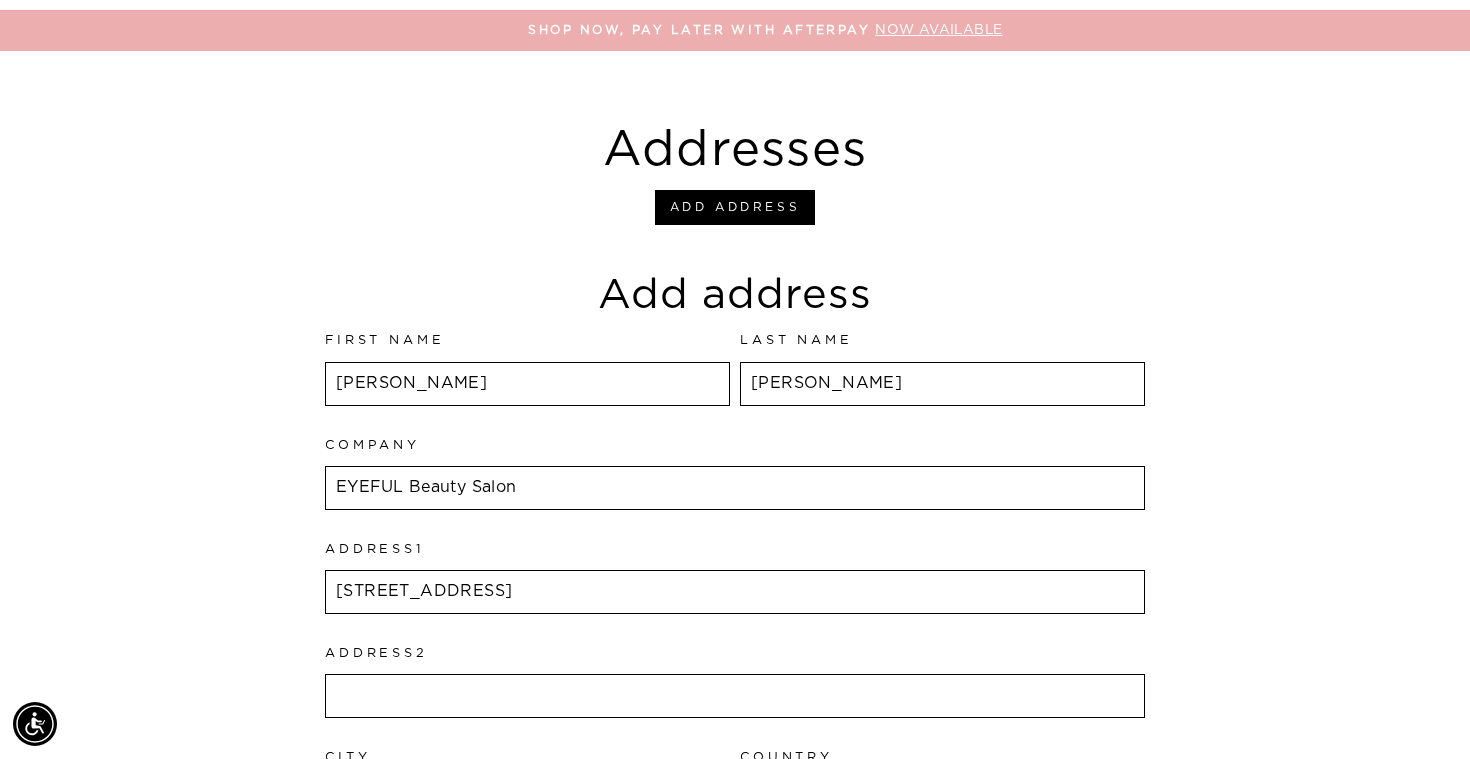 scroll, scrollTop: 190, scrollLeft: 0, axis: vertical 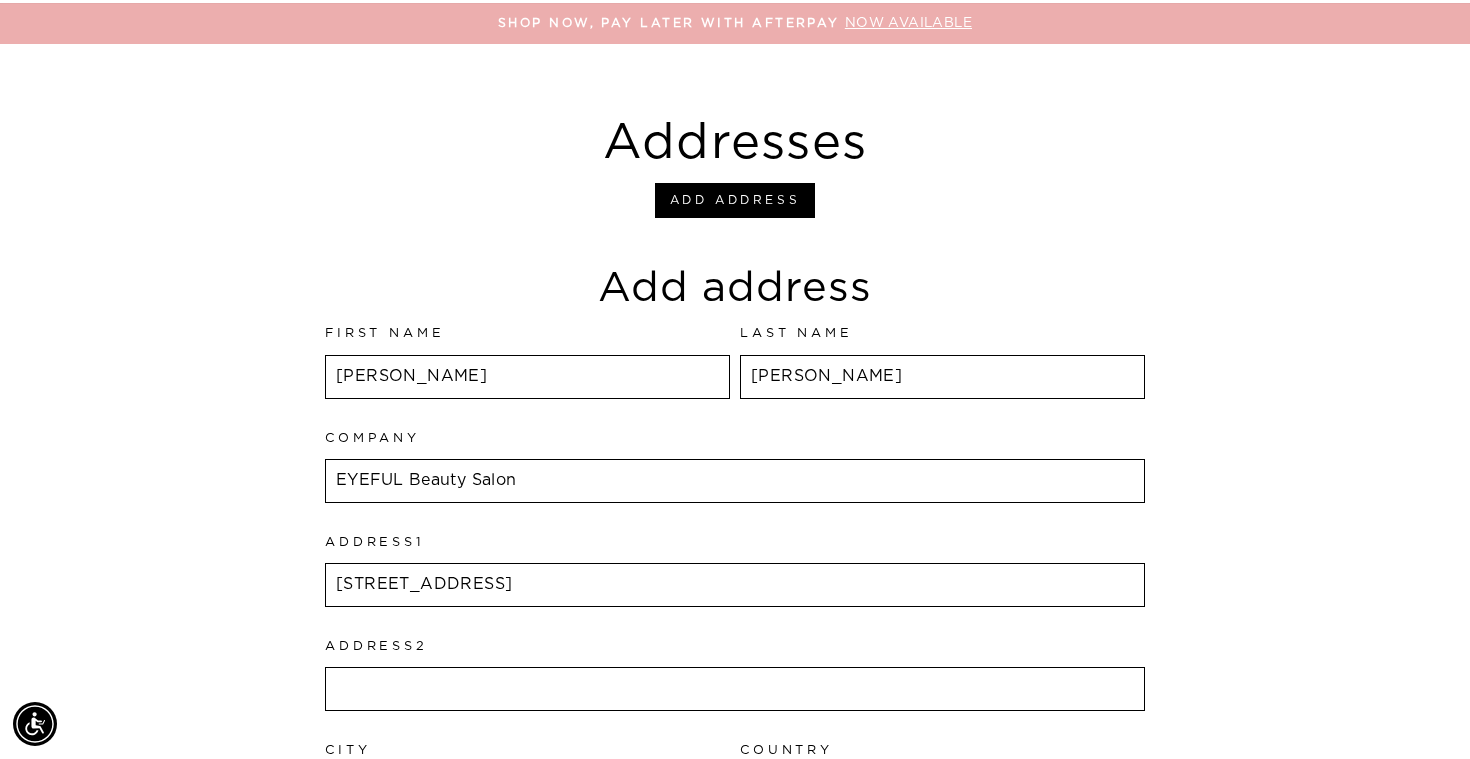 click on "33 Middle Street" at bounding box center (735, 585) 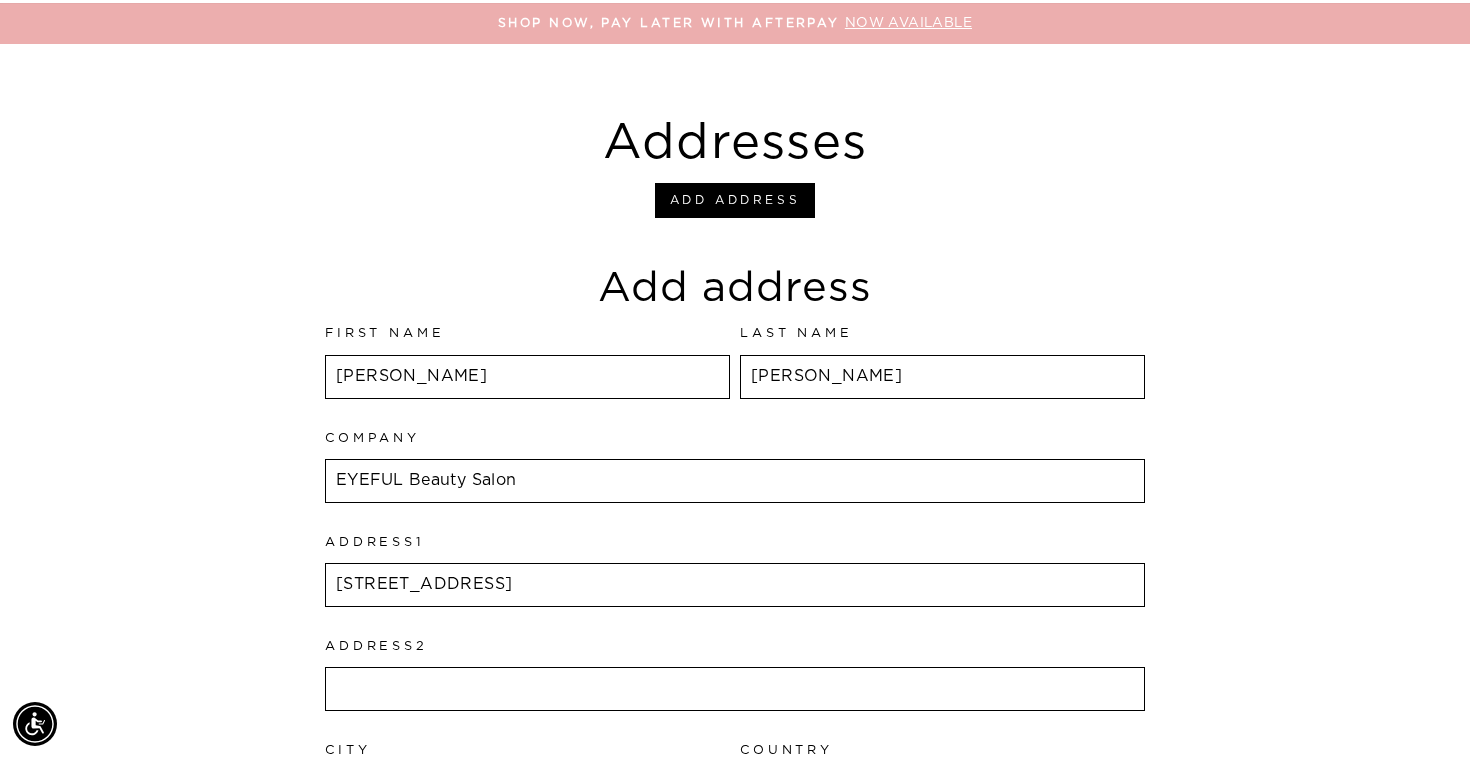 type on "33 Middle Street" 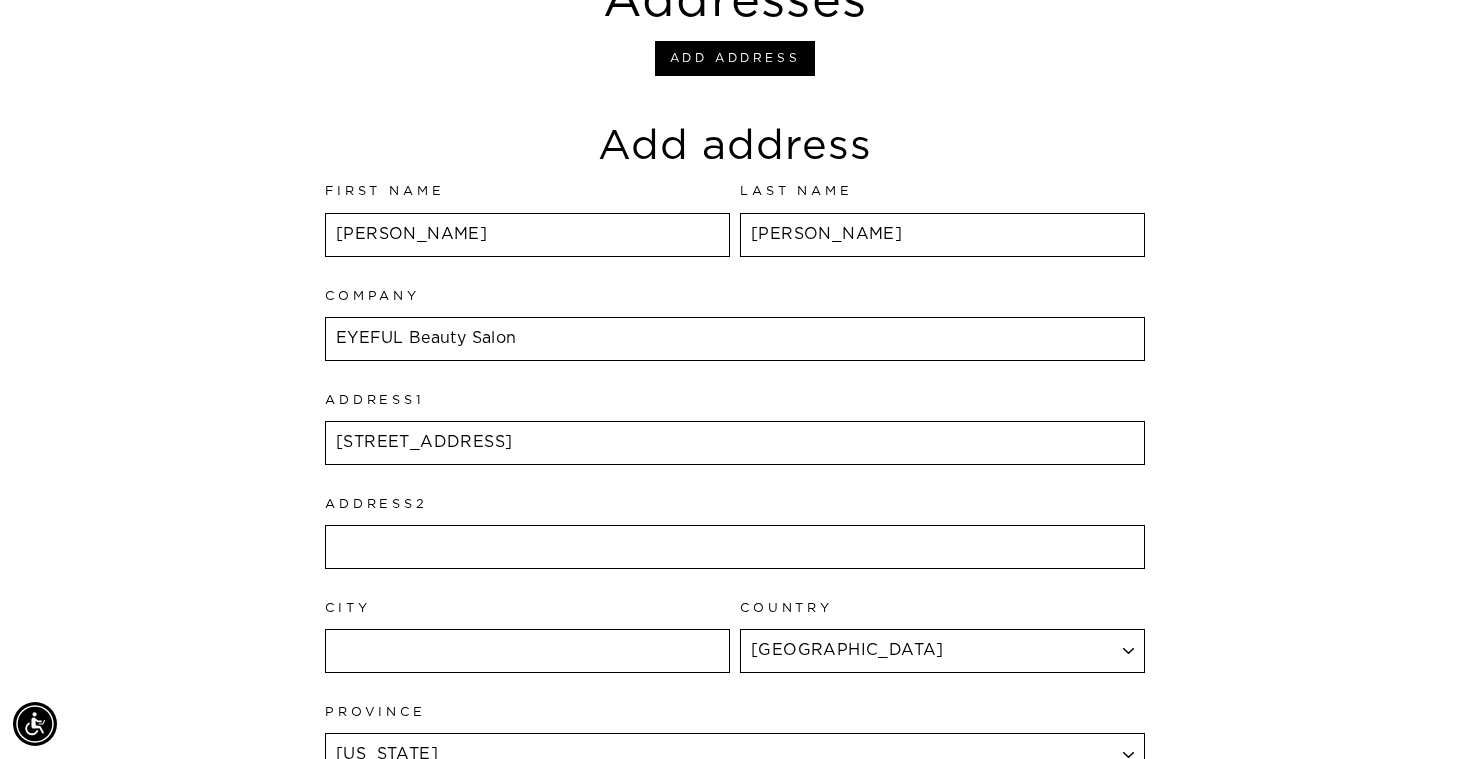 scroll, scrollTop: 335, scrollLeft: 0, axis: vertical 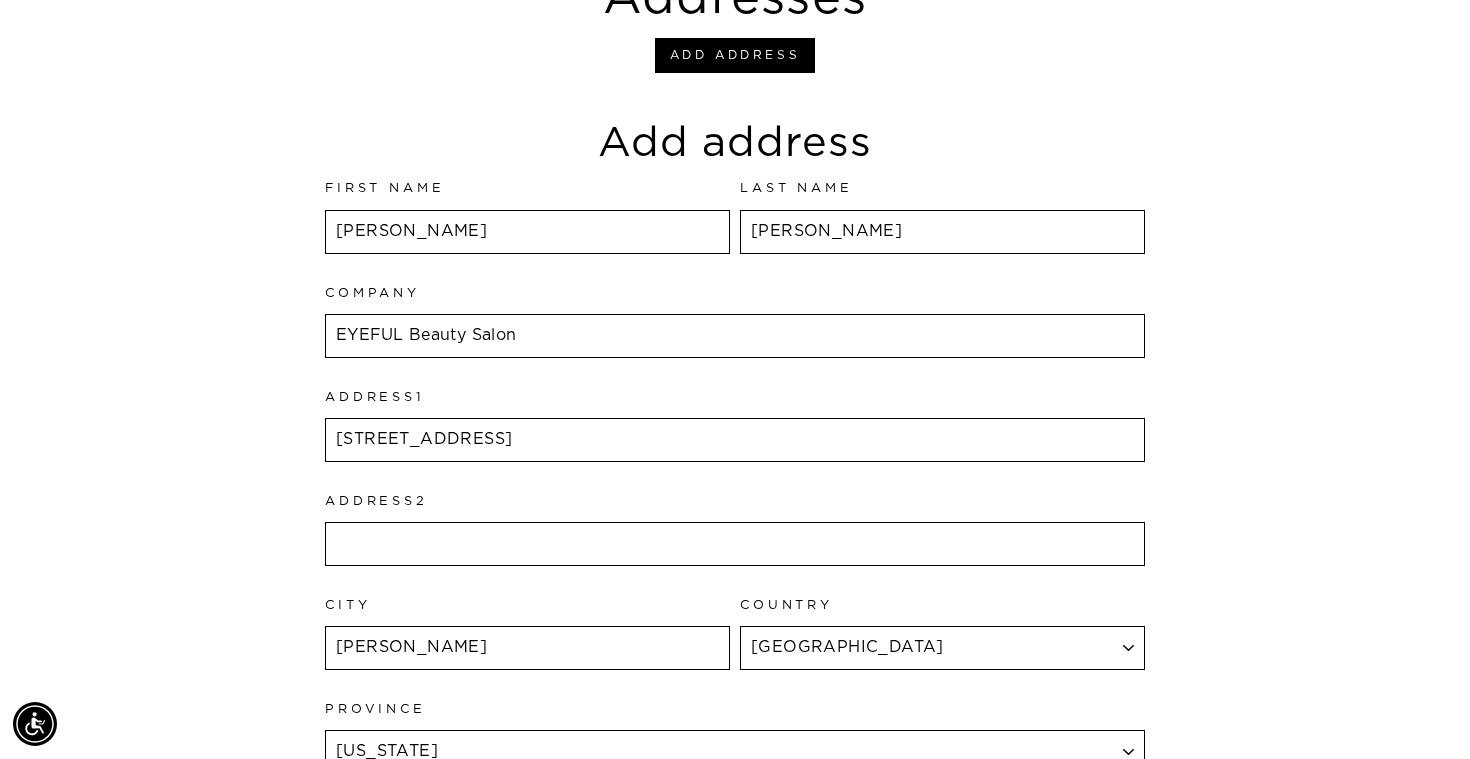 type on "Lowell" 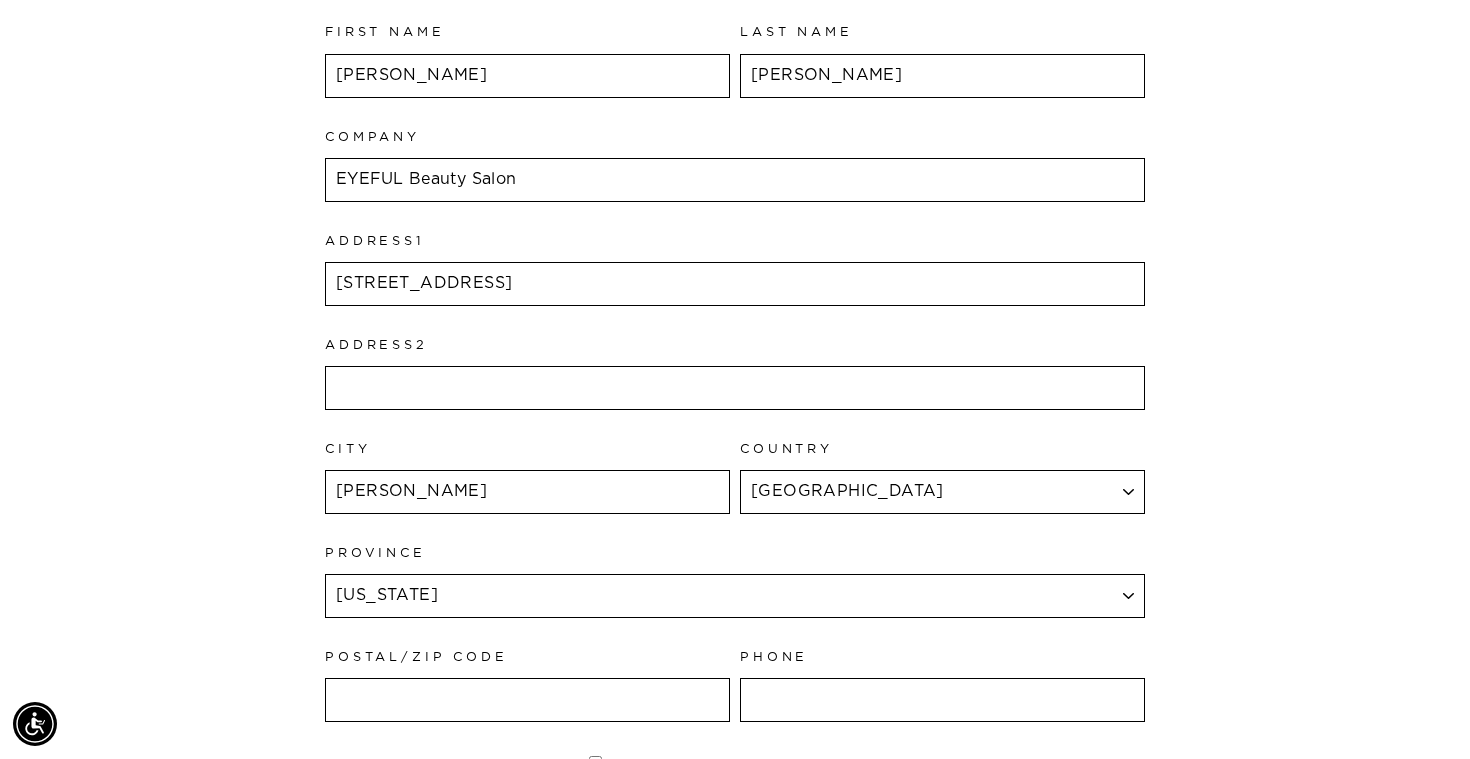 scroll, scrollTop: 566, scrollLeft: 0, axis: vertical 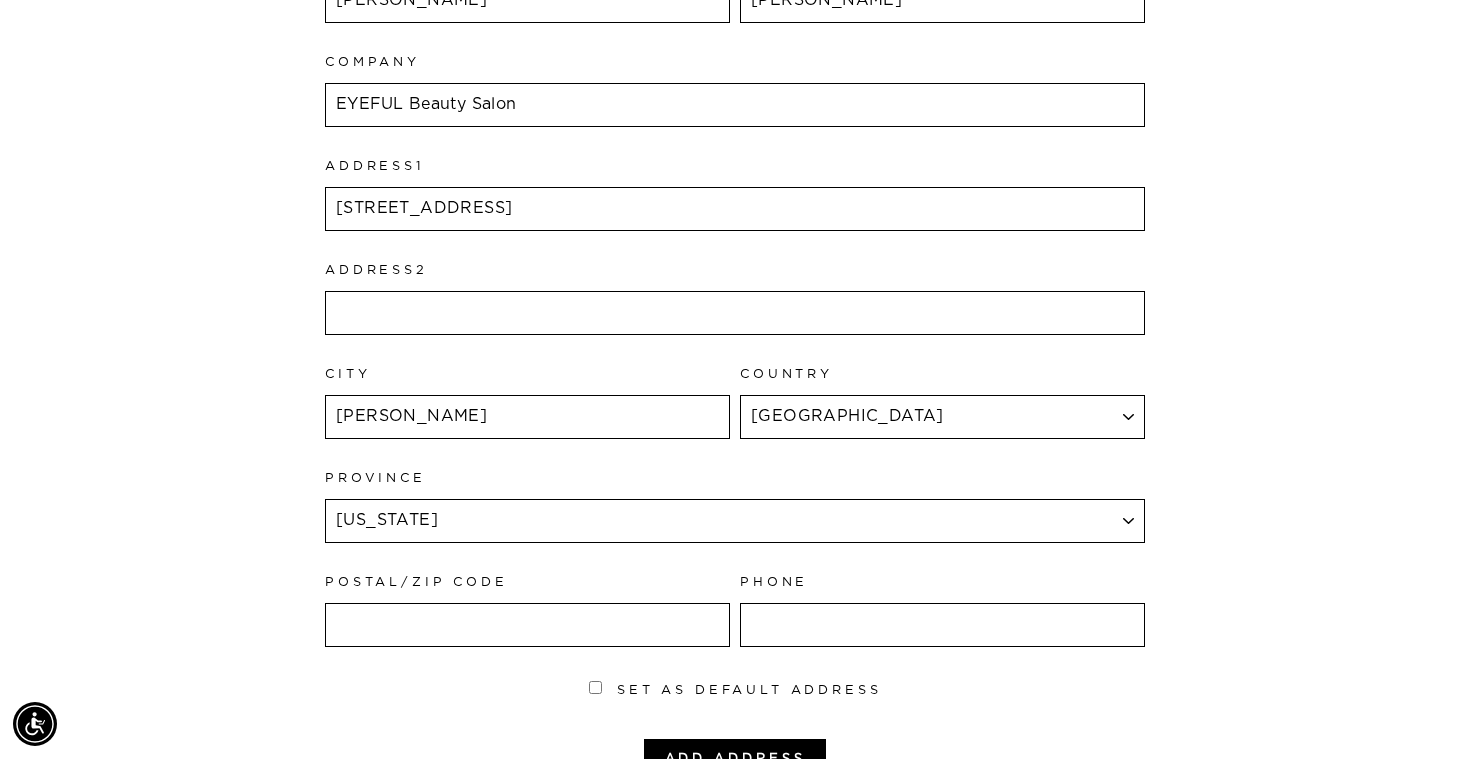 select on "Massachusetts" 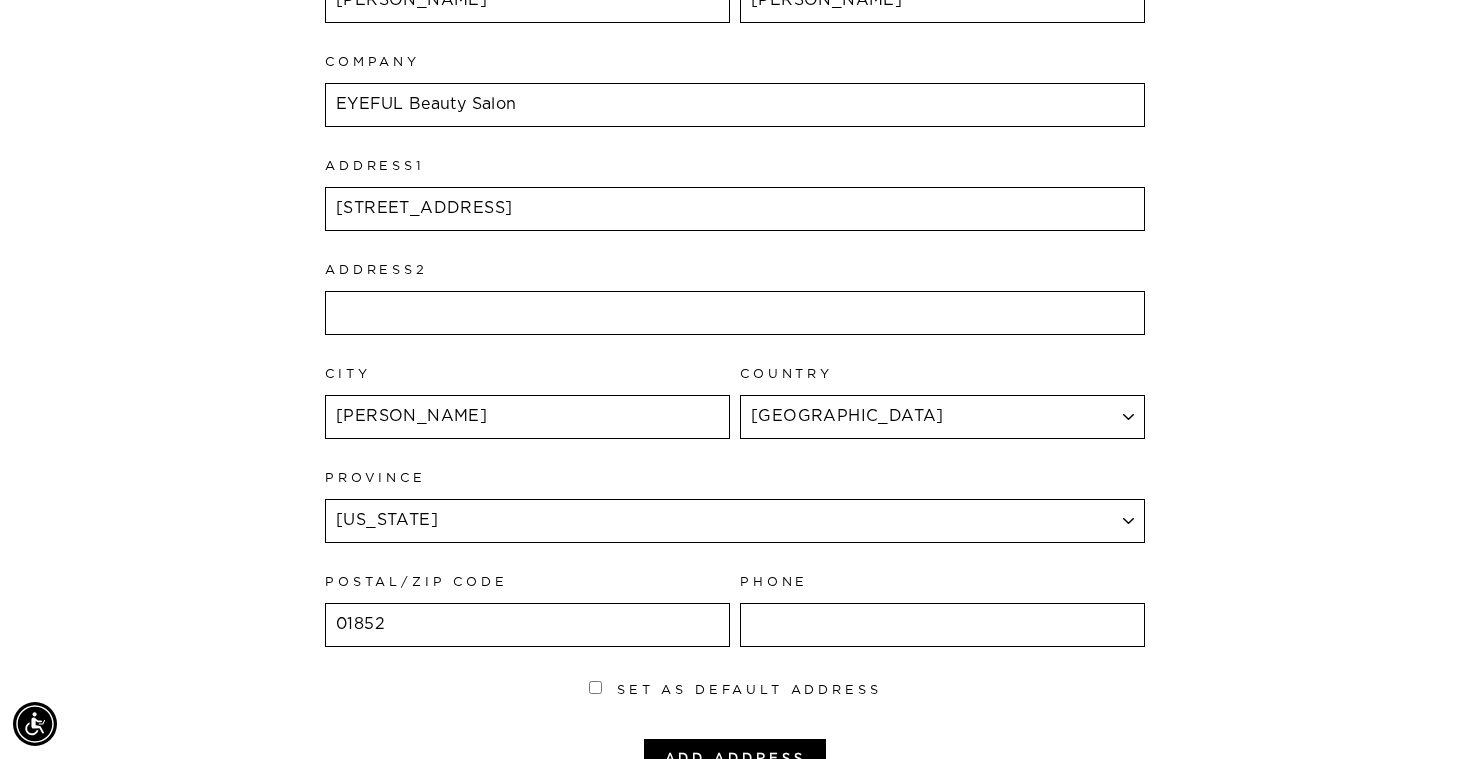 type on "01852" 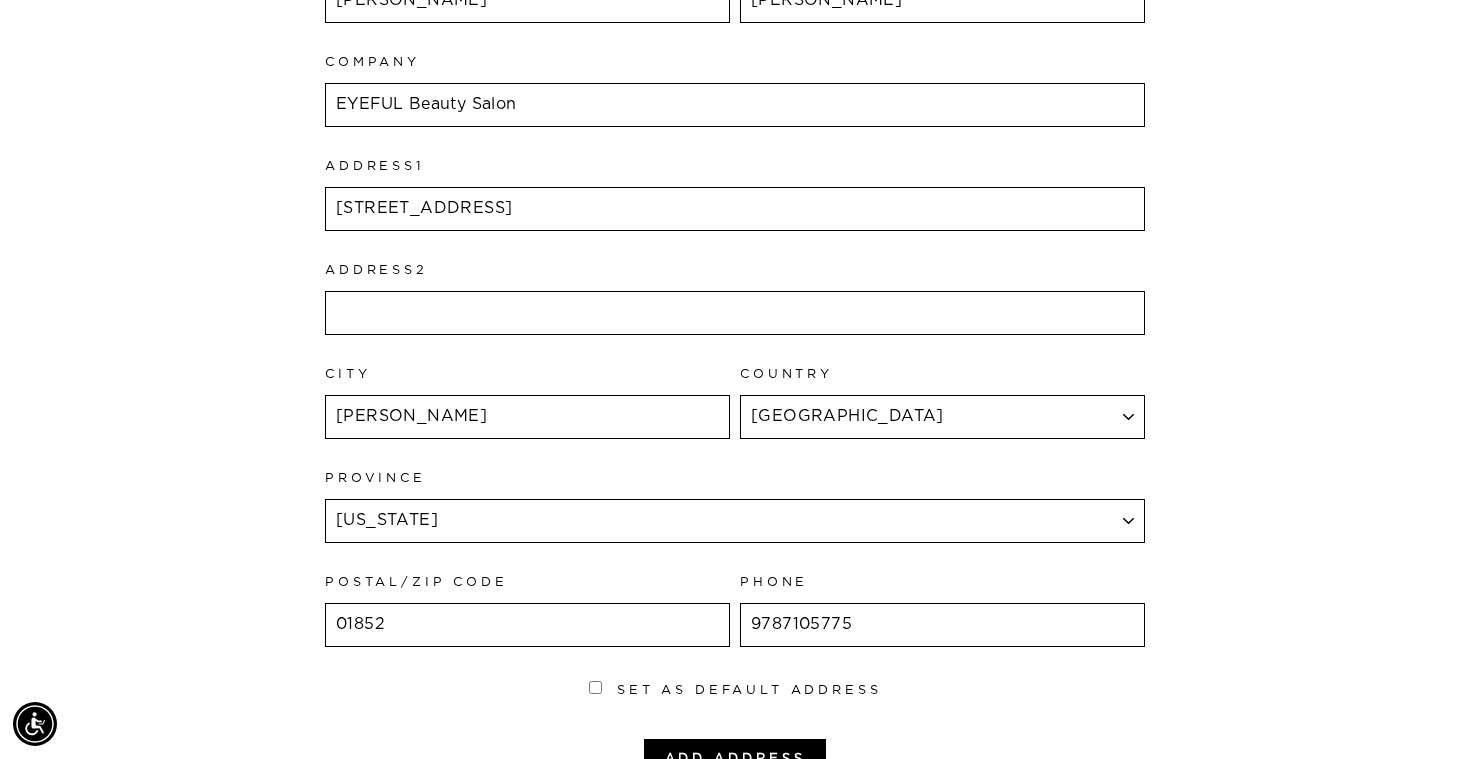 type on "9787105775" 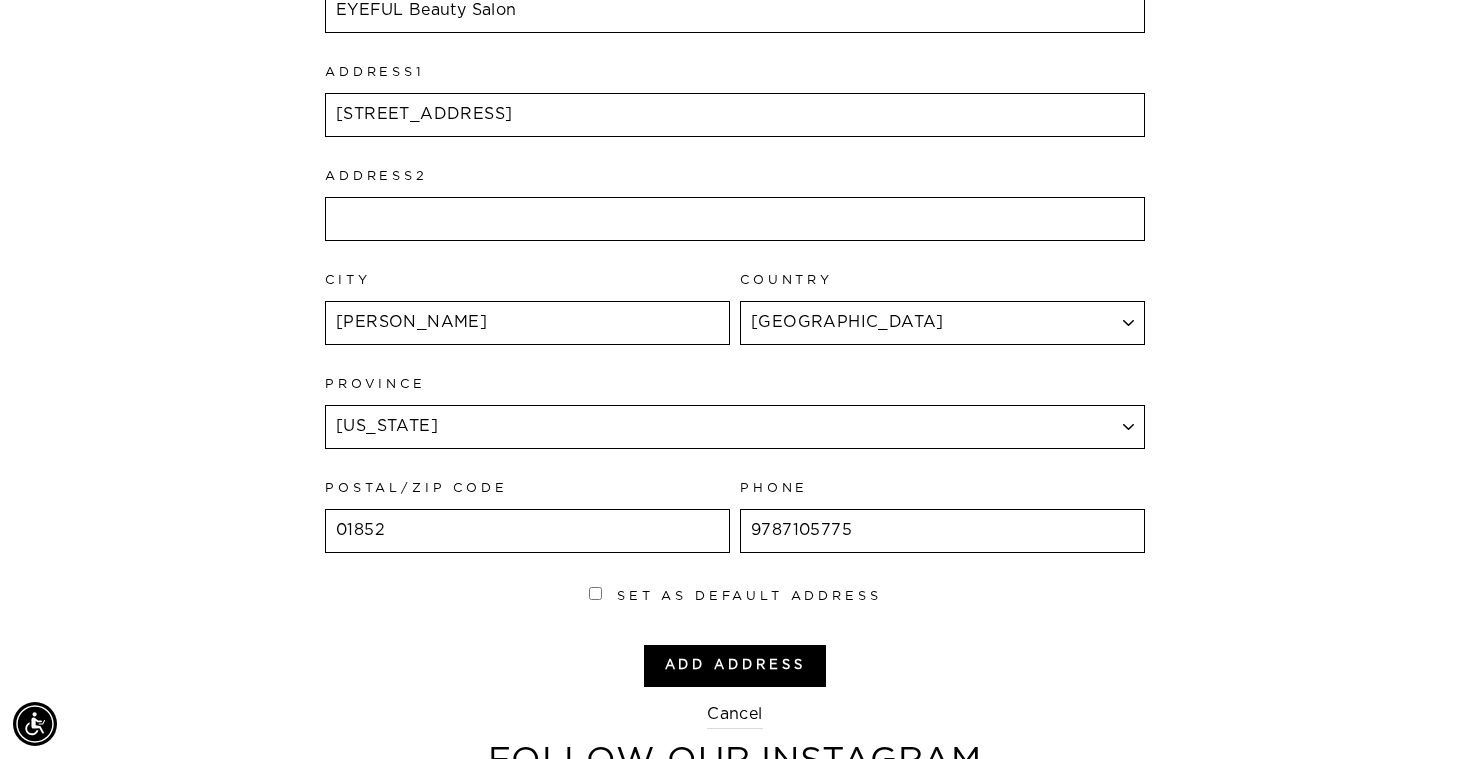 scroll, scrollTop: 716, scrollLeft: 0, axis: vertical 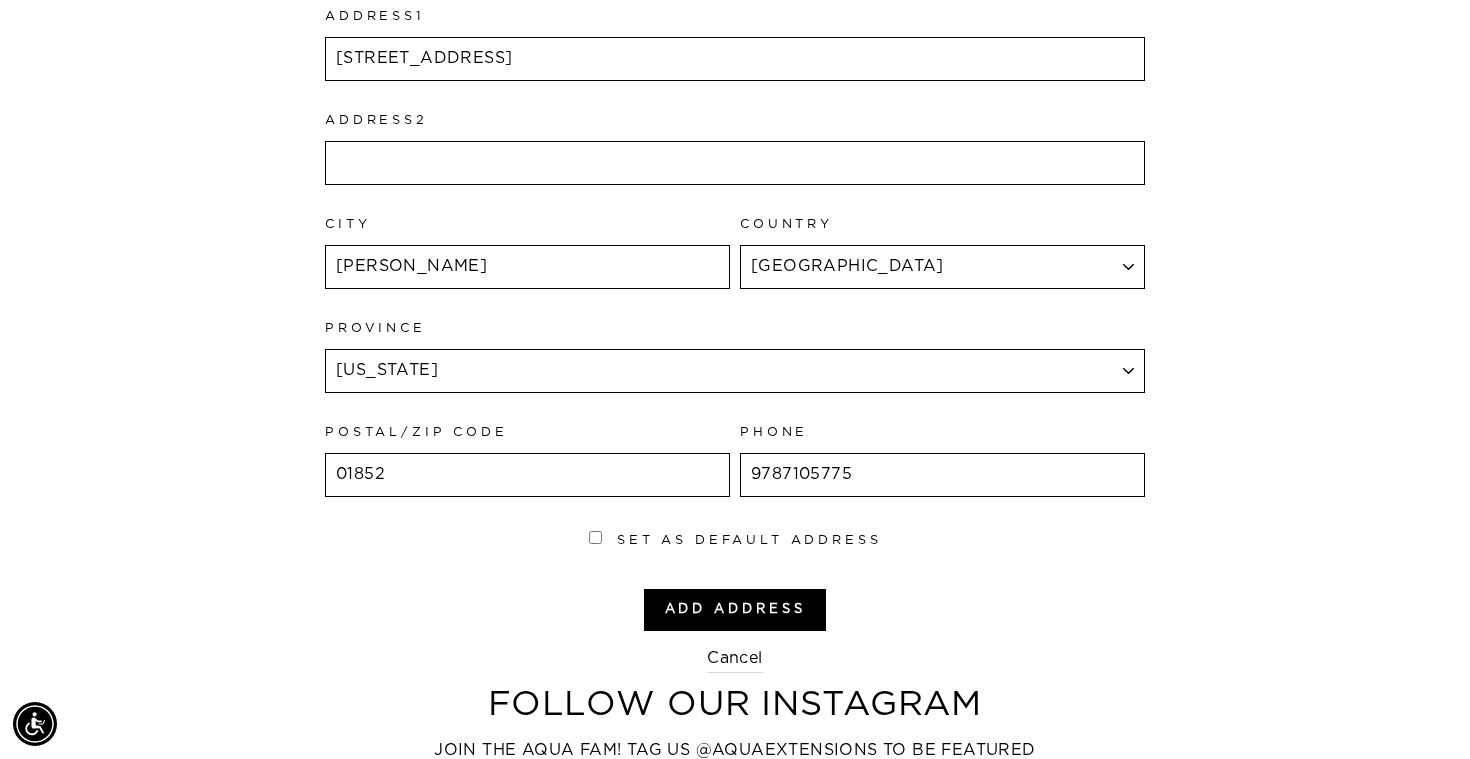 click on "Set as default address" at bounding box center [749, 540] 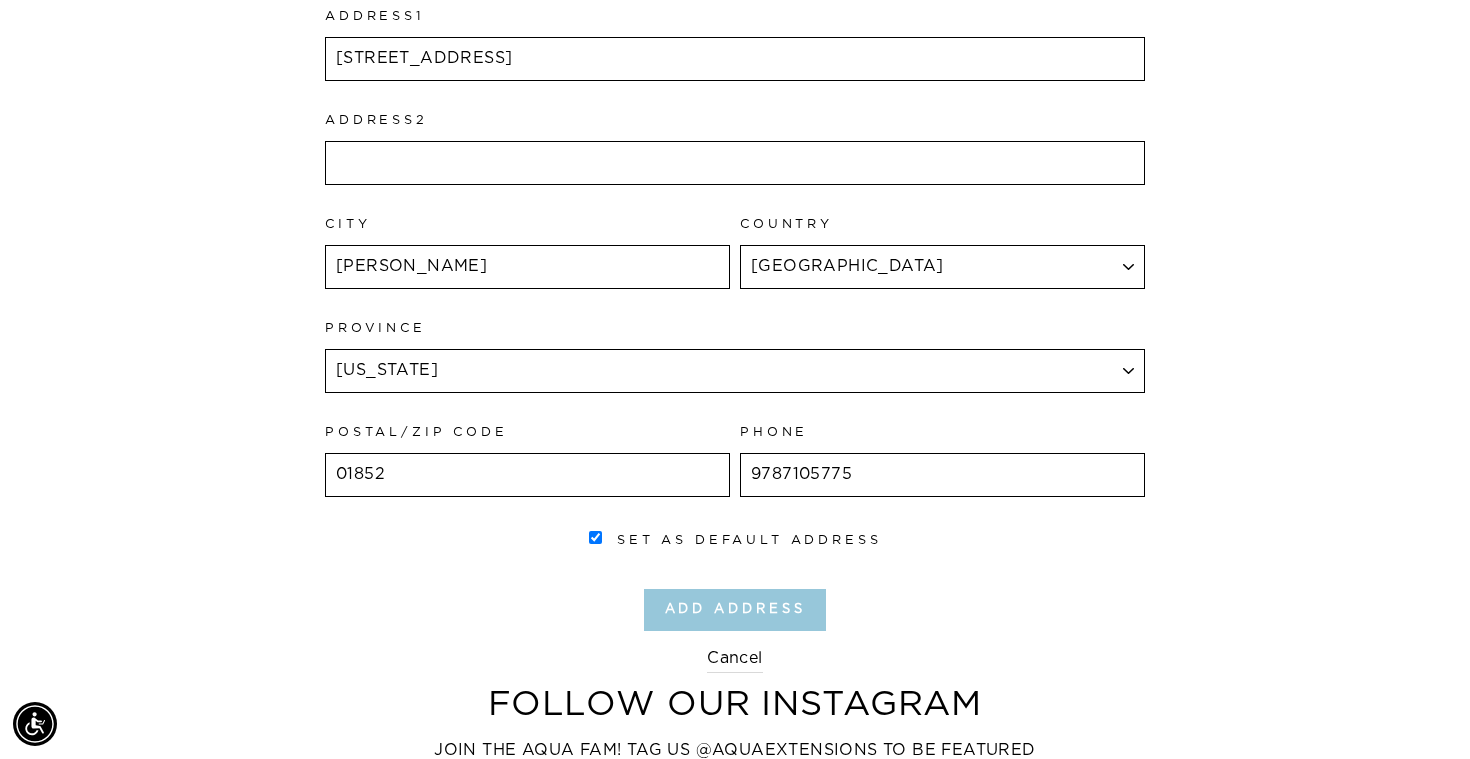 click on "Add address" at bounding box center (735, 610) 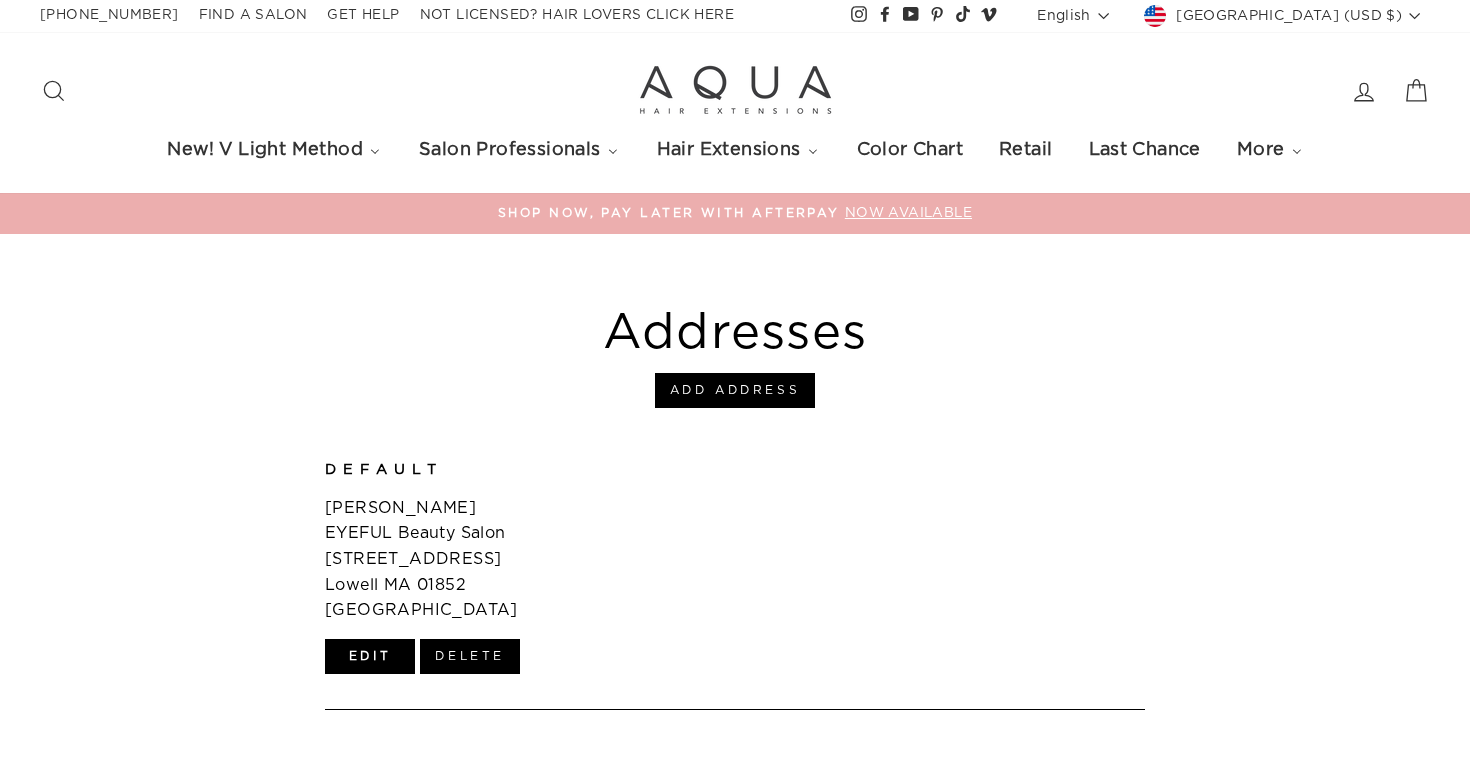 scroll, scrollTop: 0, scrollLeft: 0, axis: both 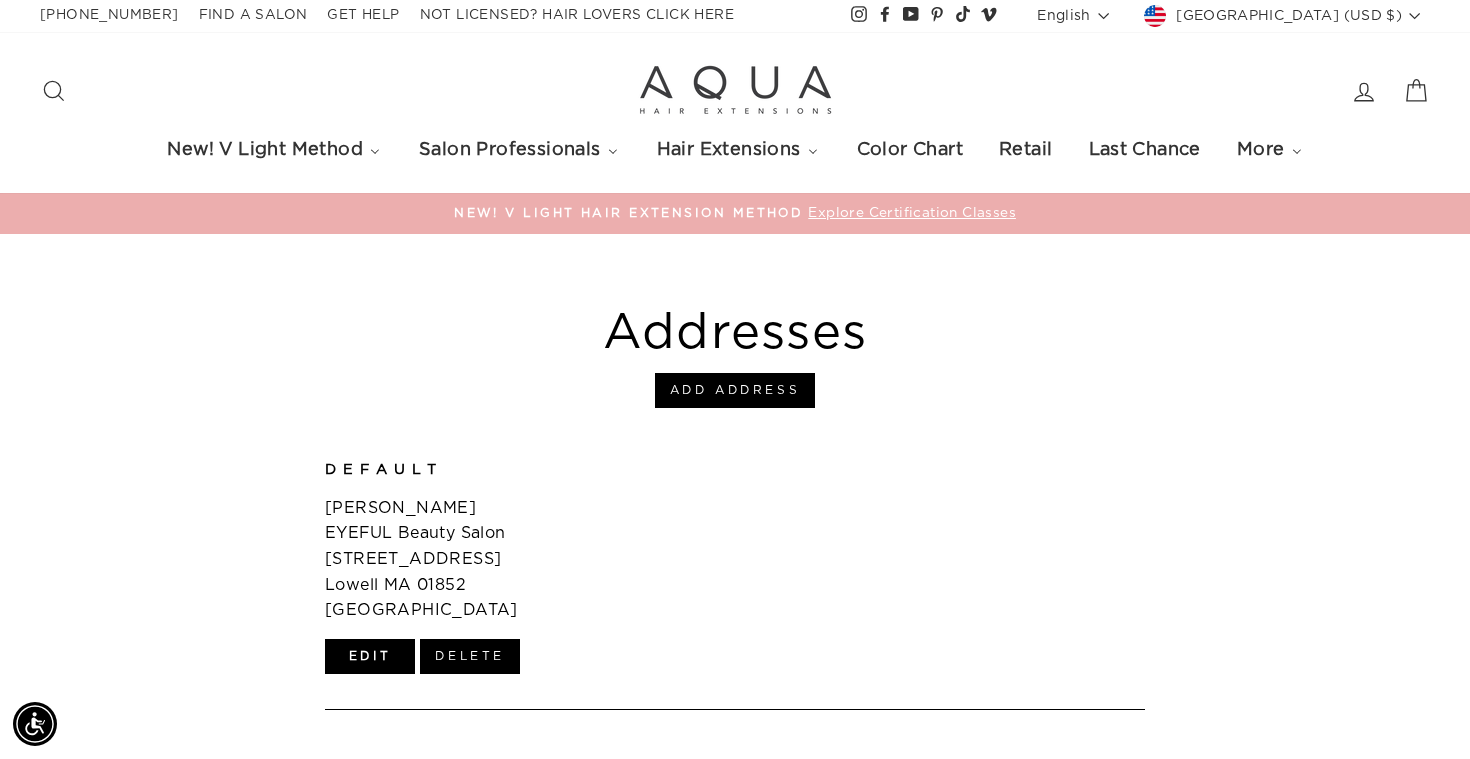 click 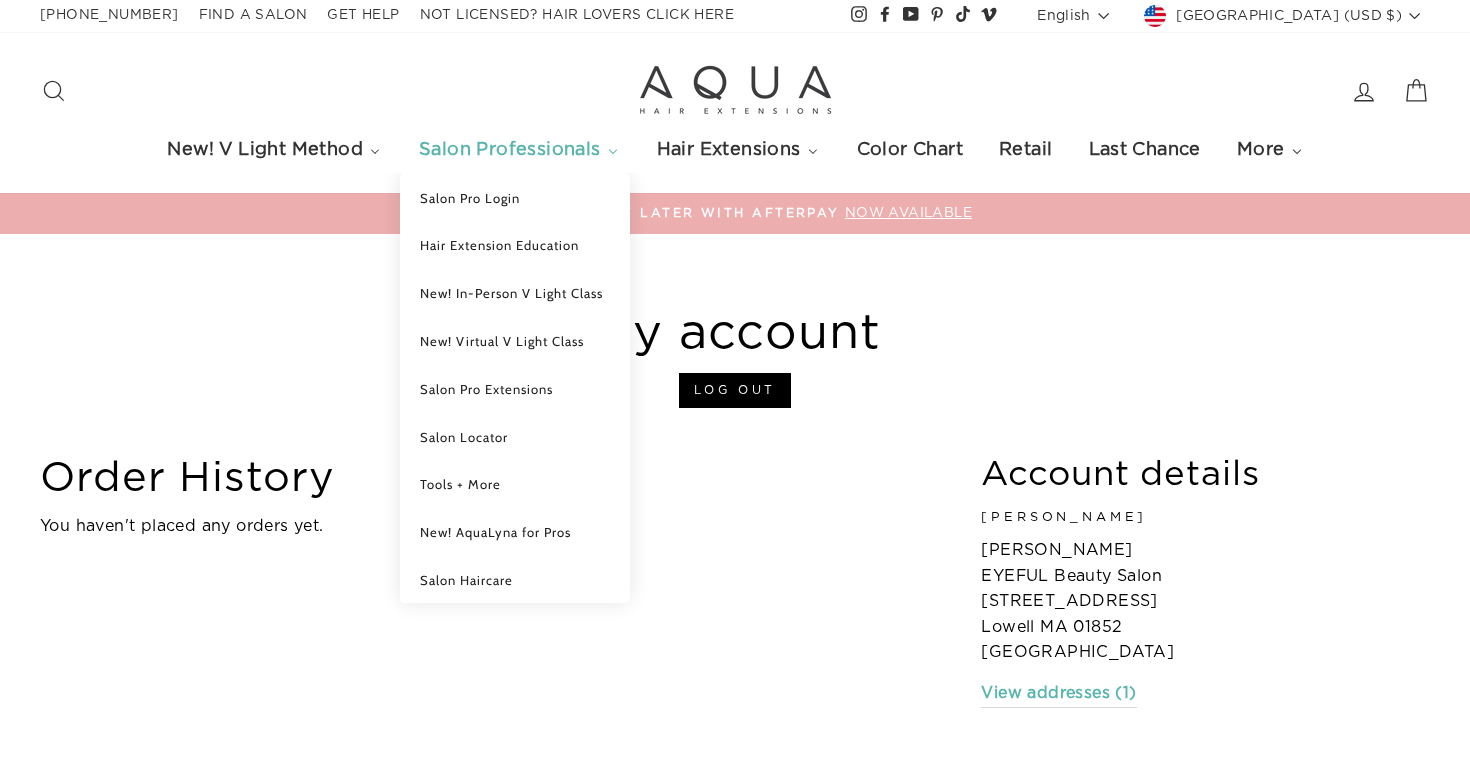 scroll, scrollTop: 0, scrollLeft: 0, axis: both 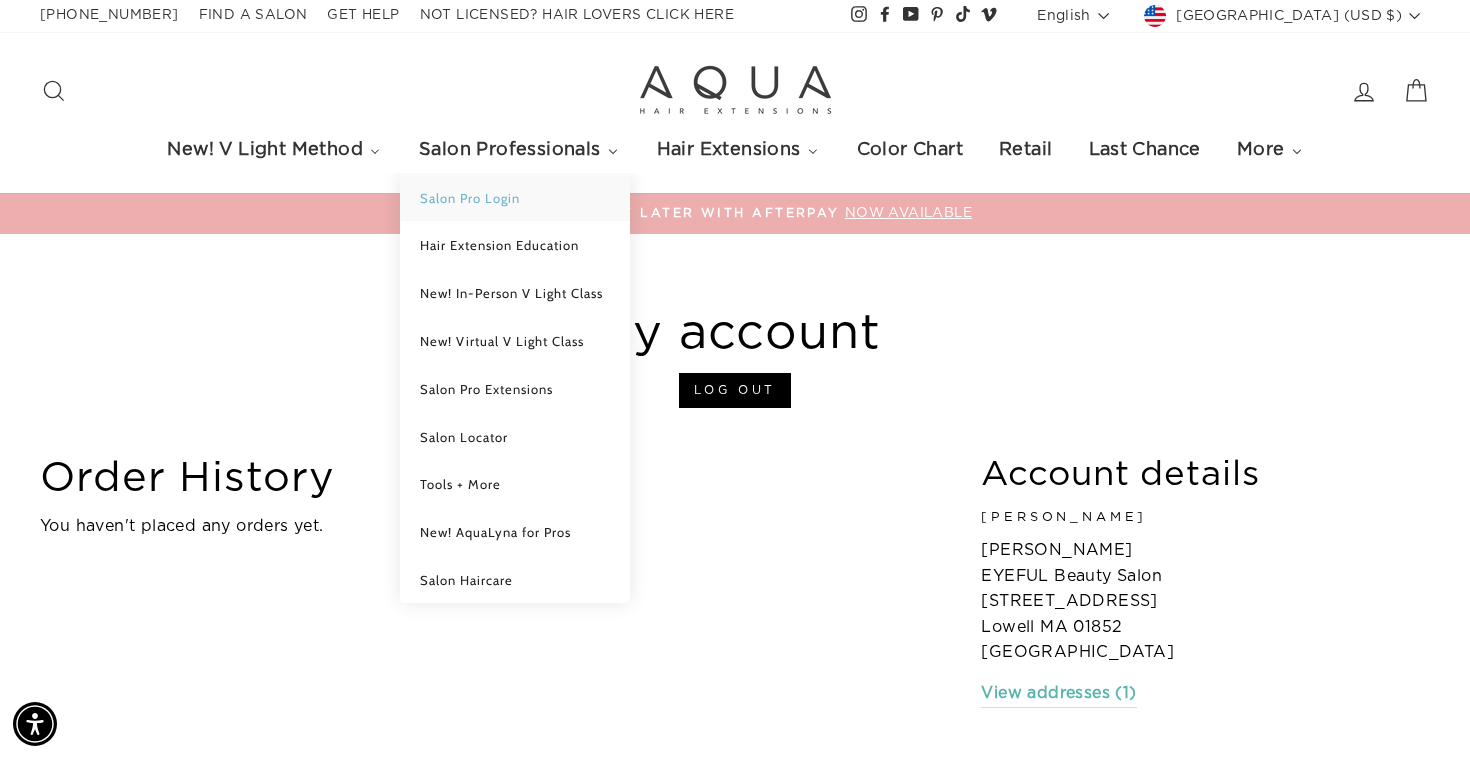 click on "Salon Pro Login" at bounding box center (470, 198) 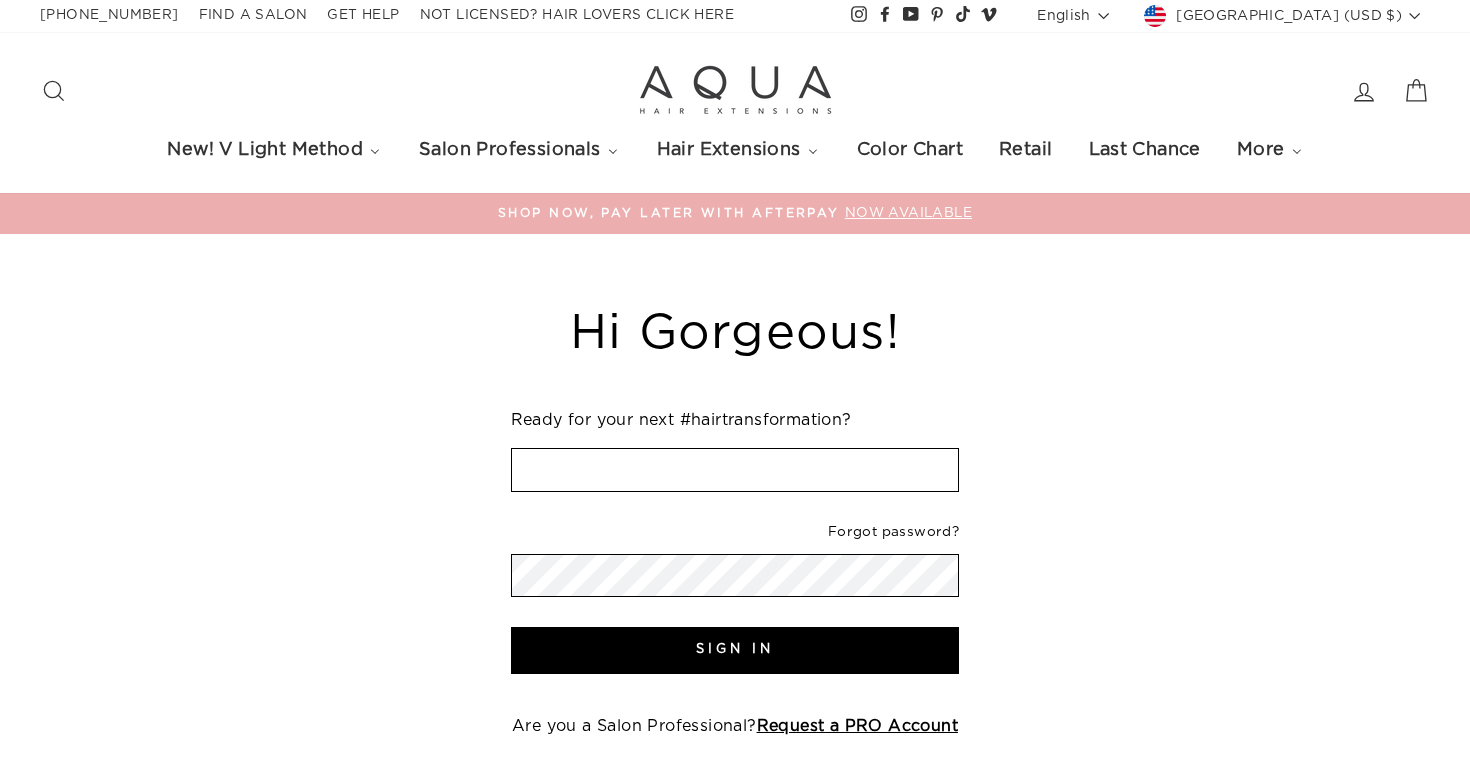 scroll, scrollTop: 0, scrollLeft: 0, axis: both 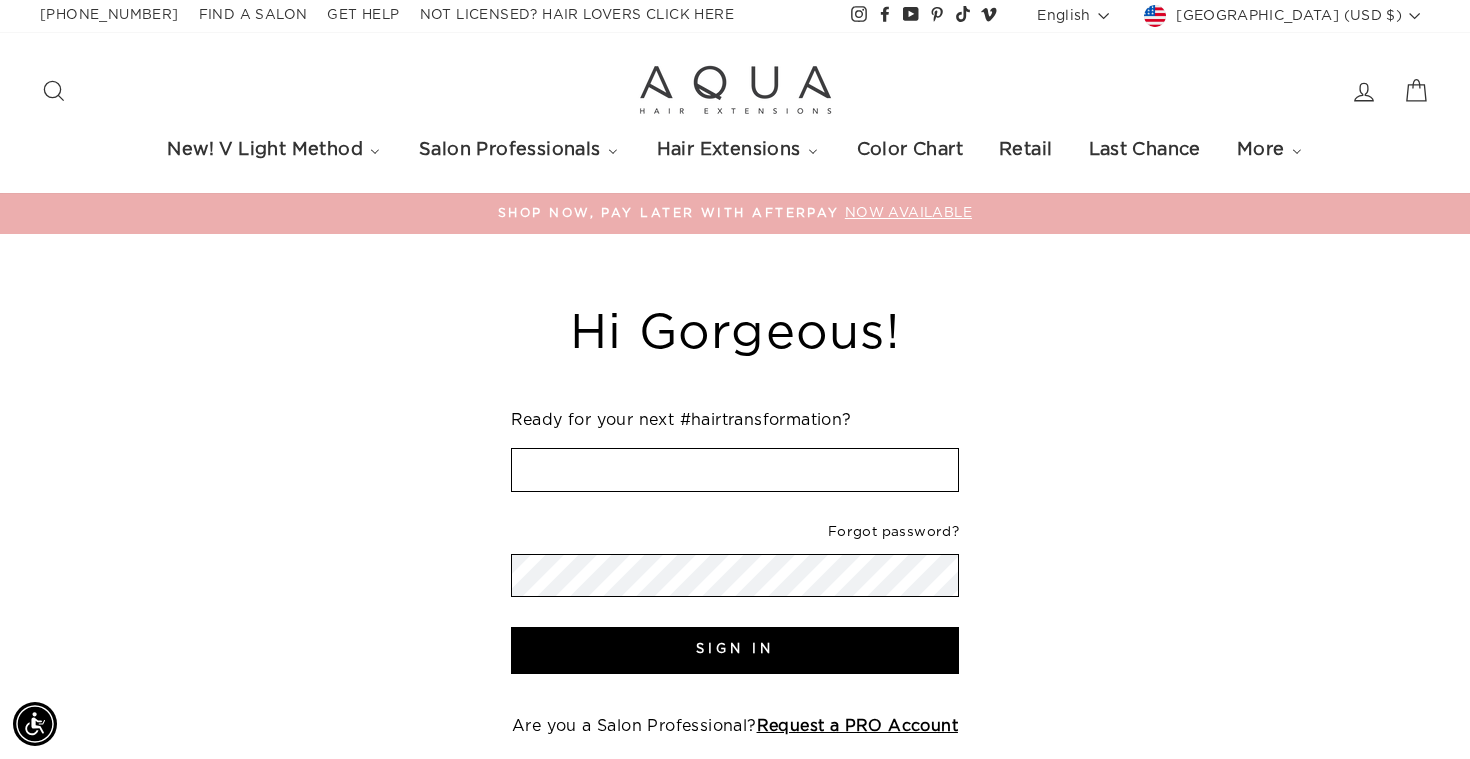 type on "[PERSON_NAME][EMAIL_ADDRESS][DOMAIN_NAME]" 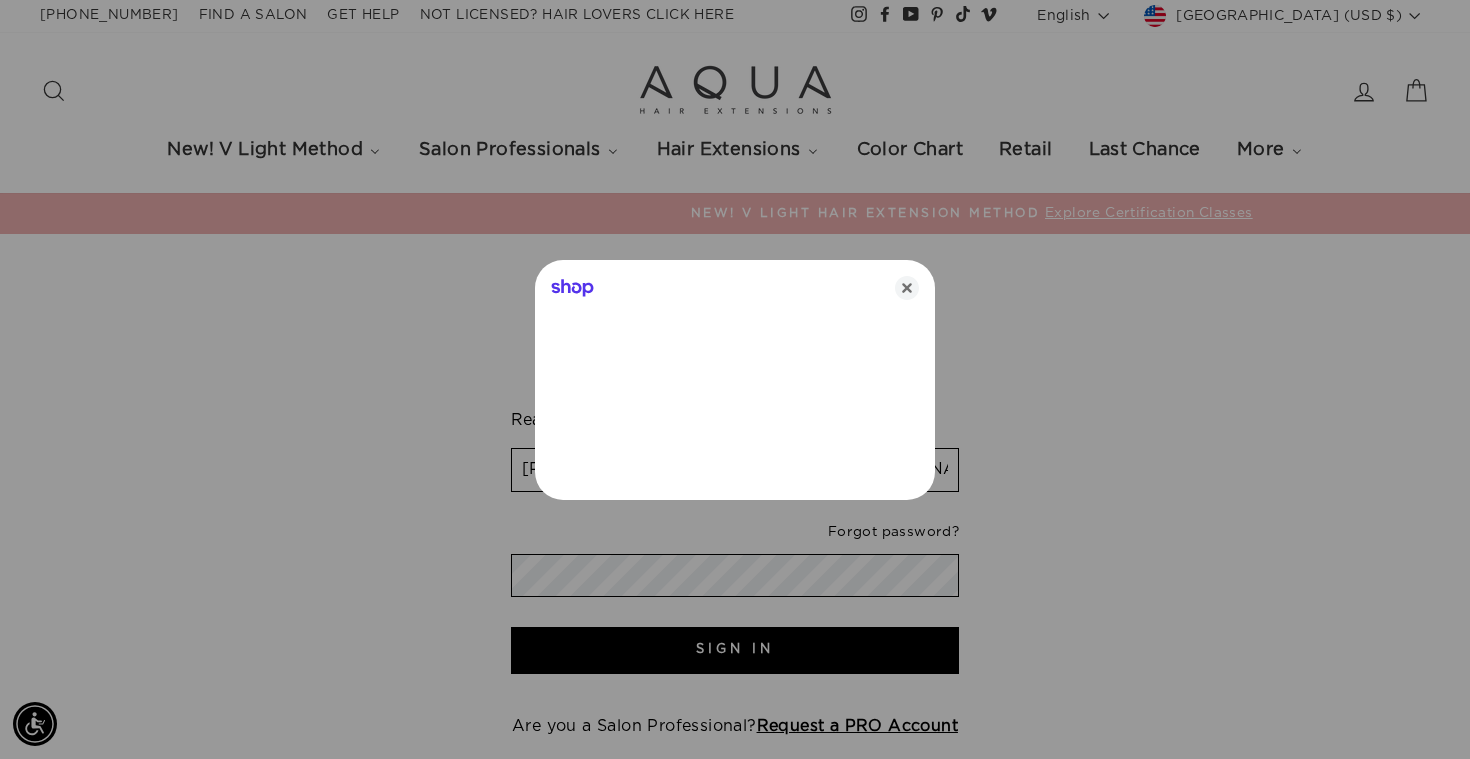 click at bounding box center [735, 379] 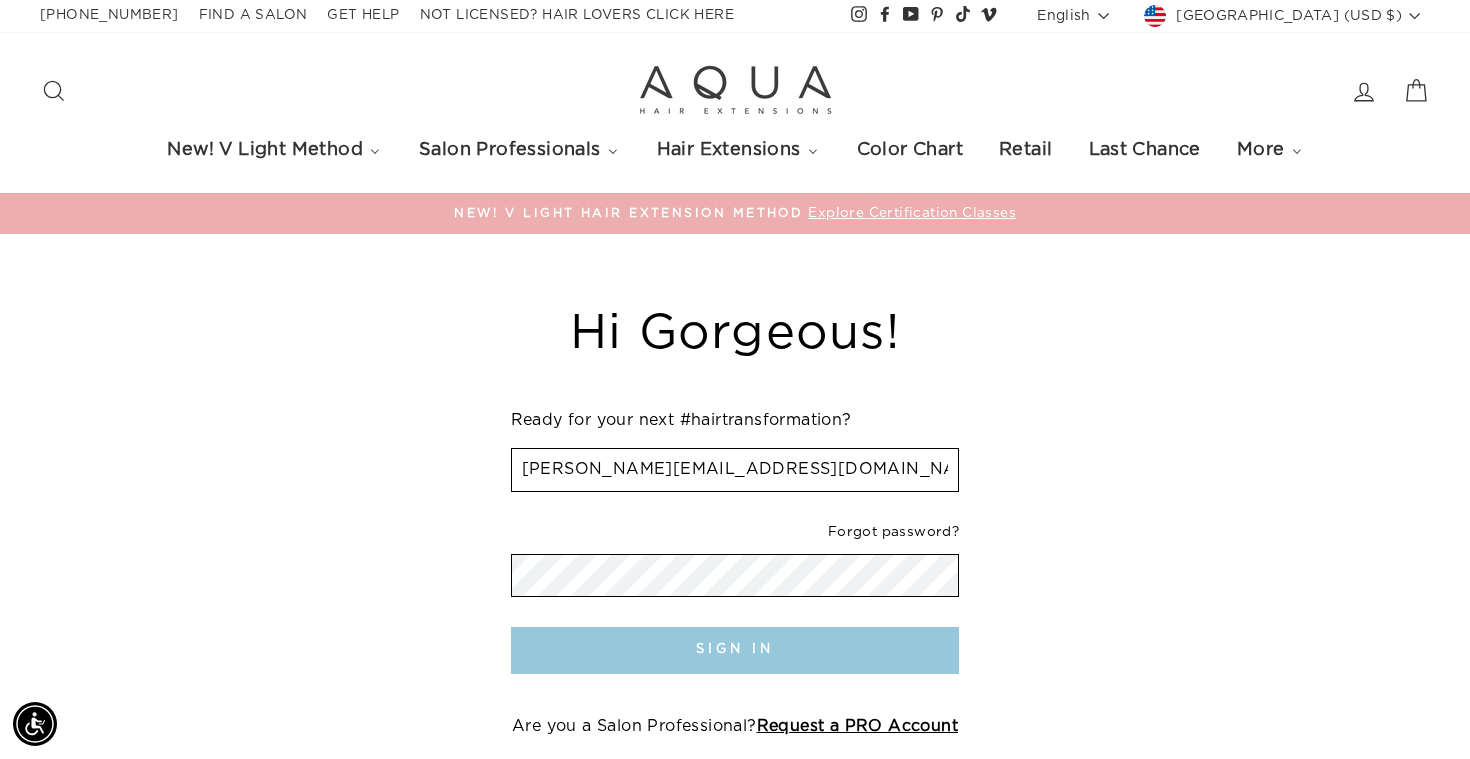 click on "Sign In" at bounding box center (735, 650) 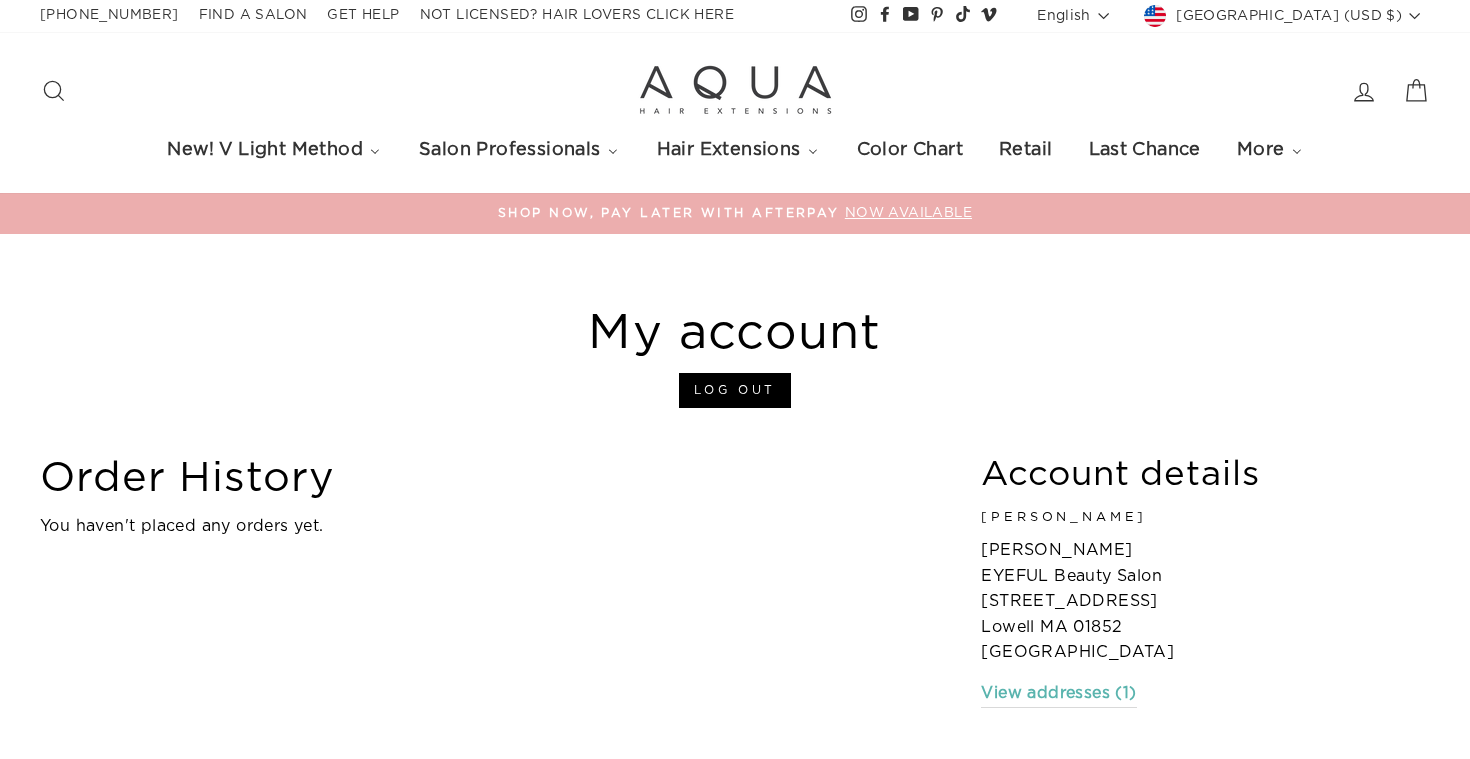 scroll, scrollTop: 0, scrollLeft: 0, axis: both 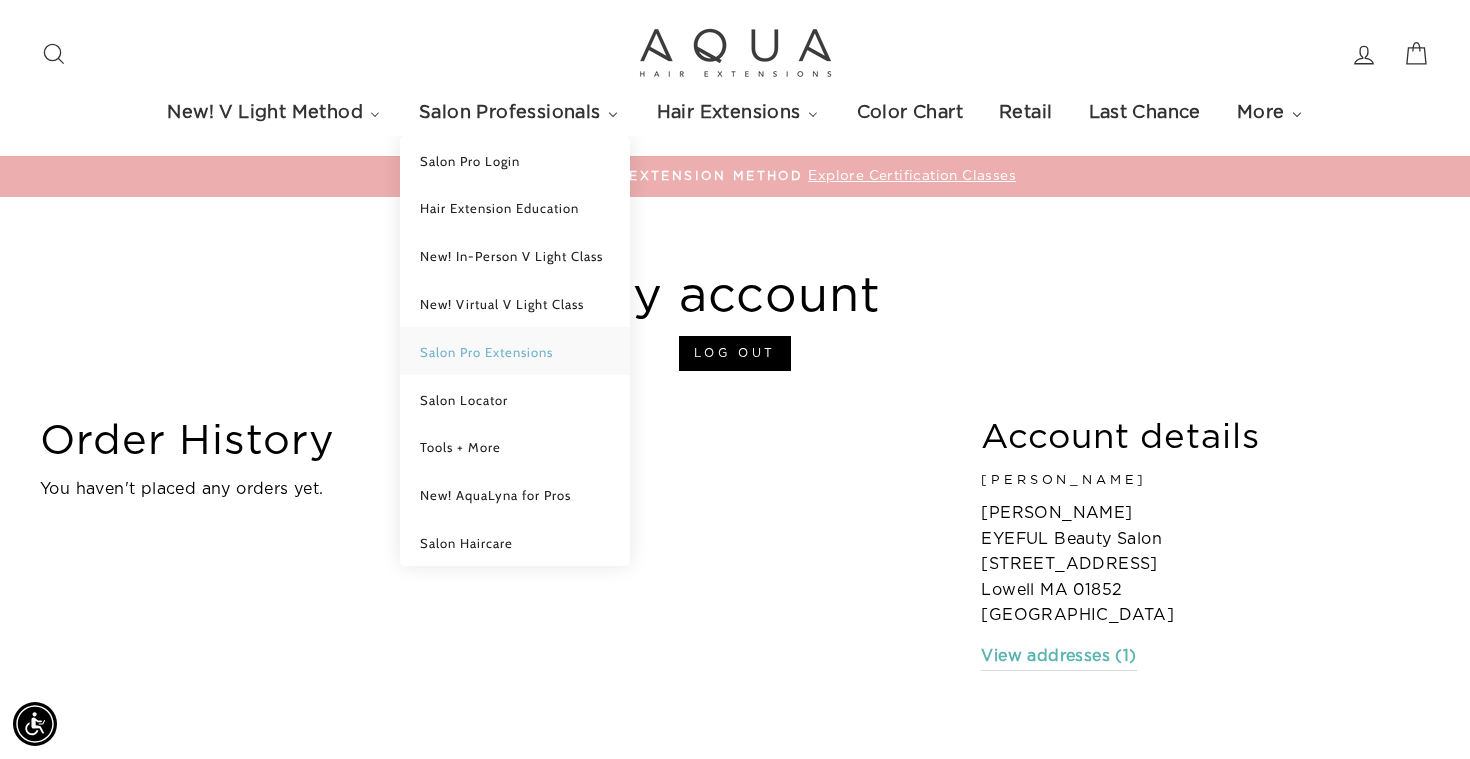 click on "Salon Pro Extensions" at bounding box center [486, 352] 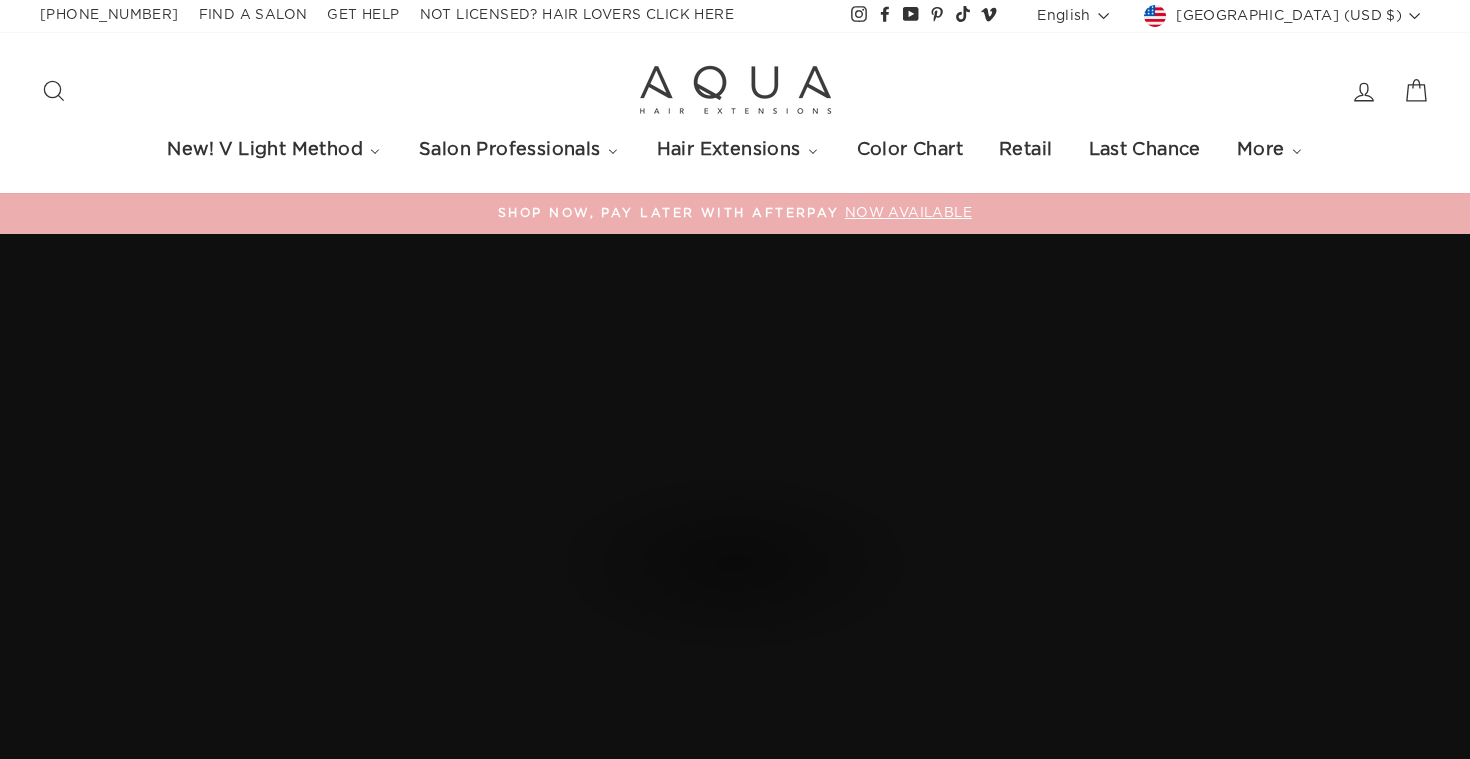 scroll, scrollTop: 0, scrollLeft: 0, axis: both 